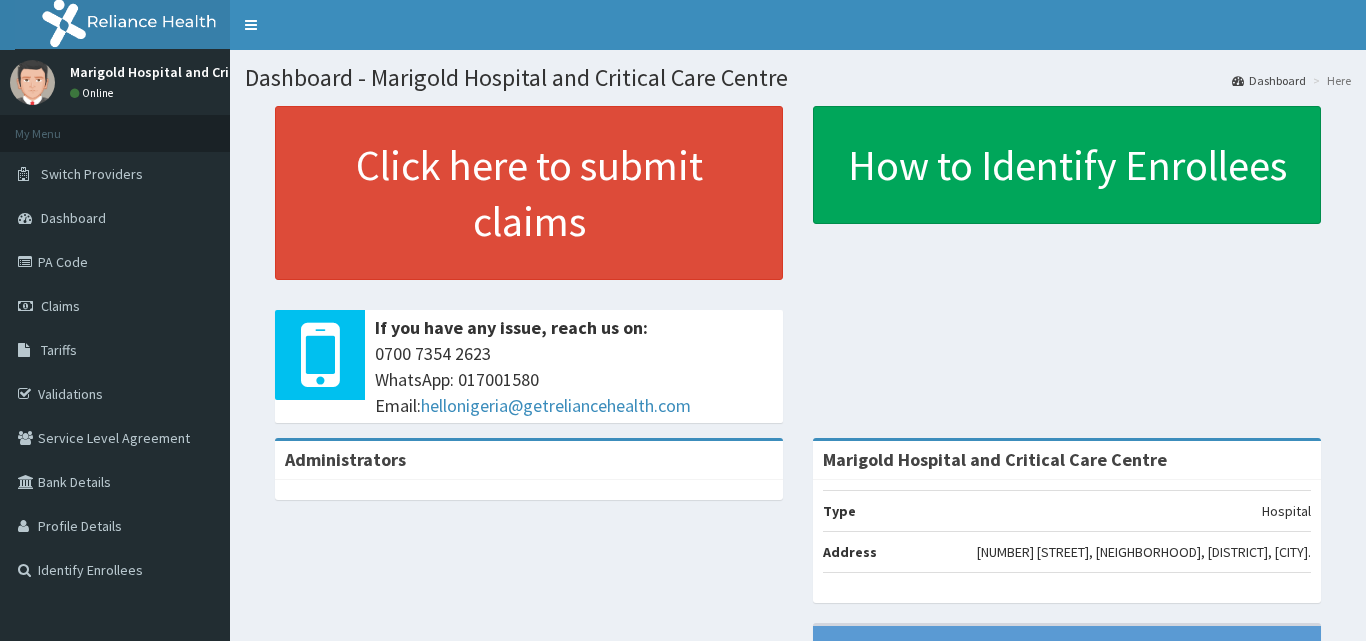 scroll, scrollTop: 0, scrollLeft: 0, axis: both 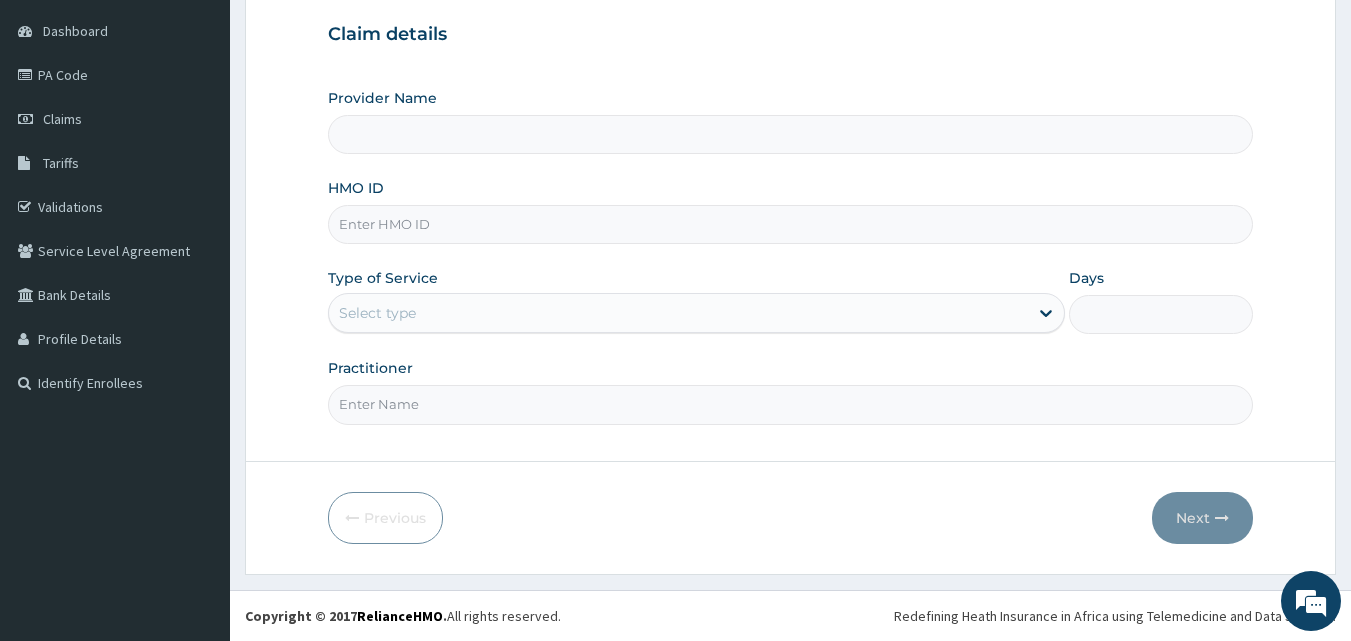 type on "[ORGANIZATION] and Critical Care Centre" 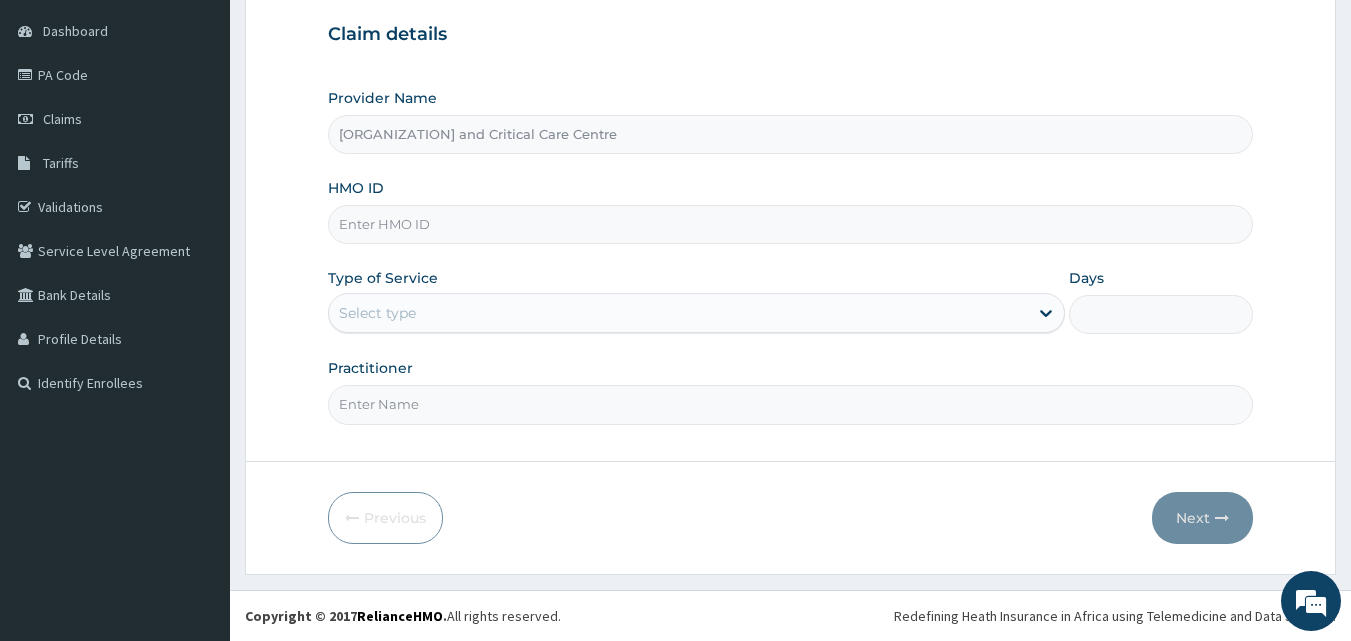 click on "HMO ID" at bounding box center (791, 224) 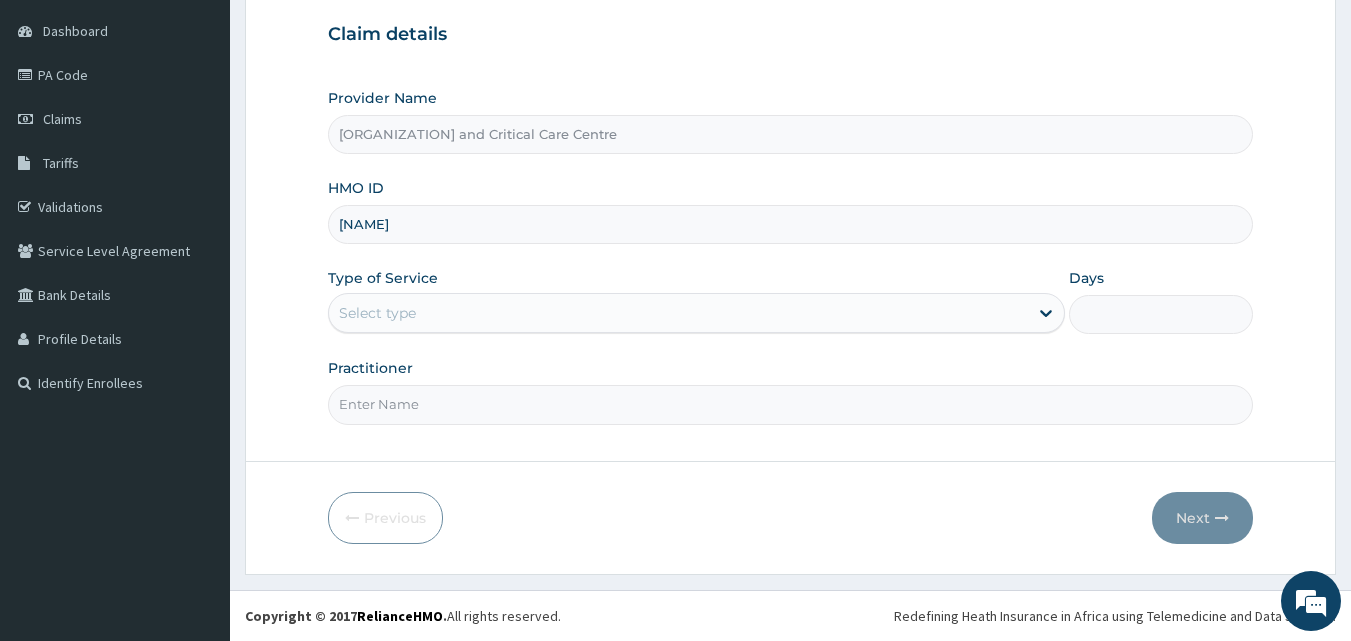 type on "j" 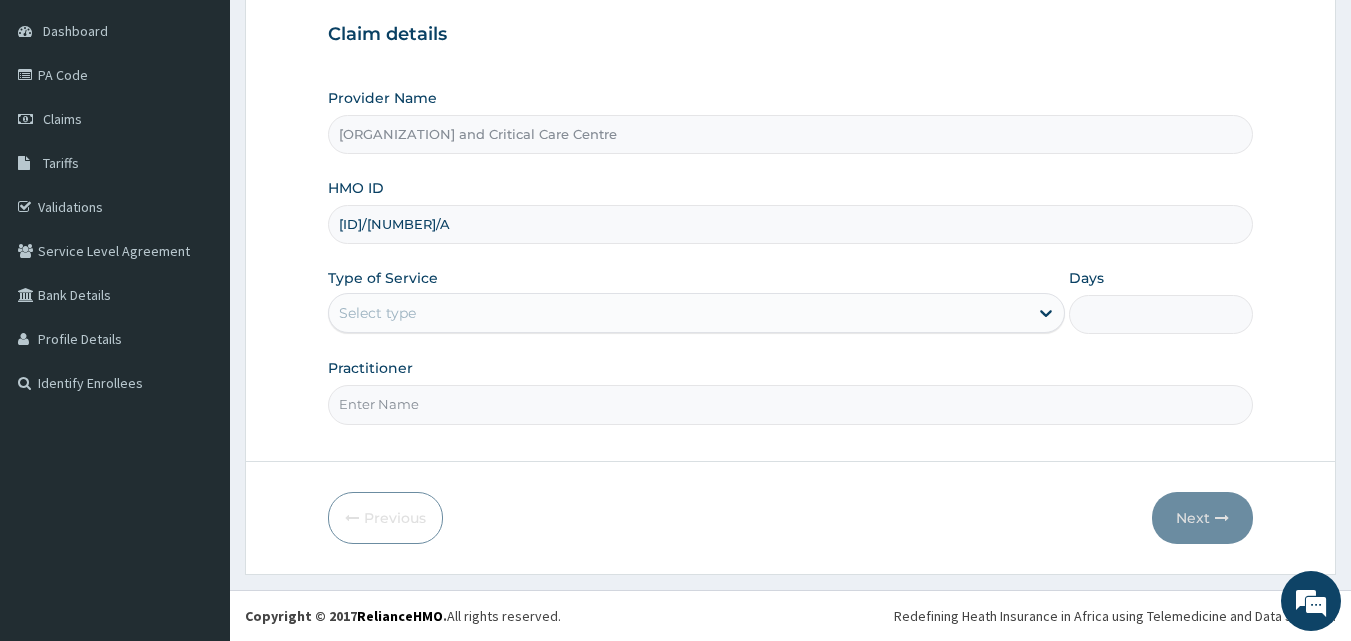 click on "[ID]/[NUMBER]/A" at bounding box center [791, 224] 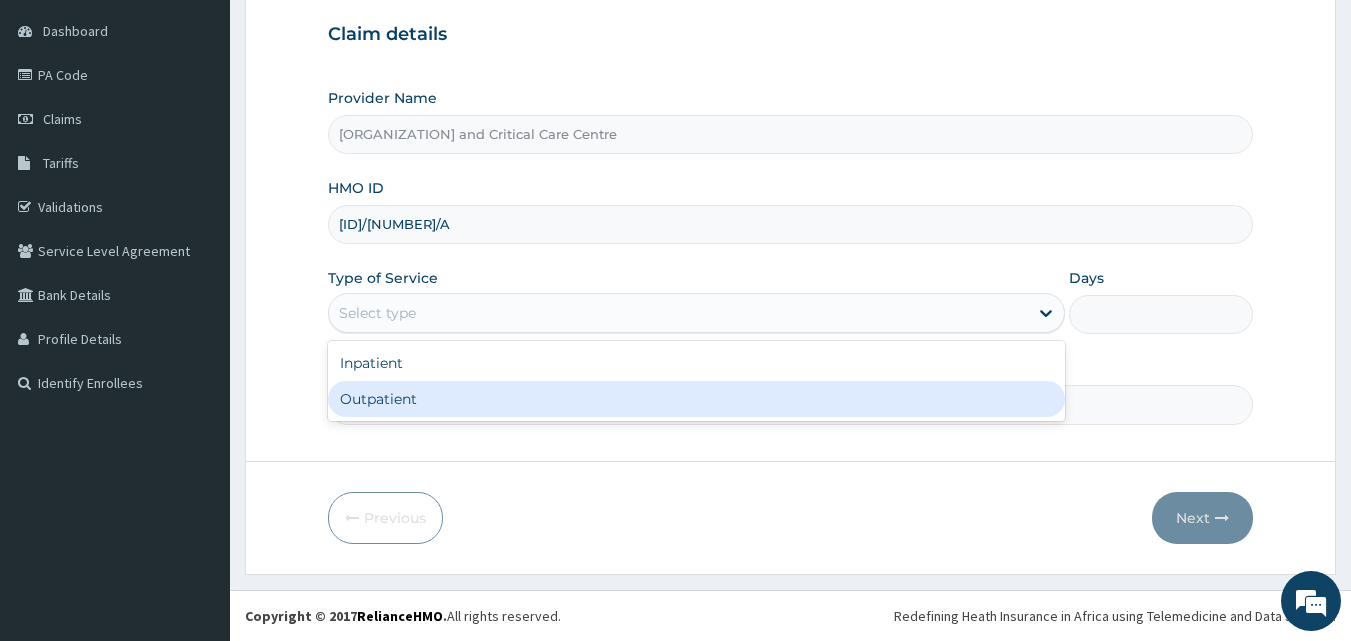 click on "Outpatient" at bounding box center (696, 399) 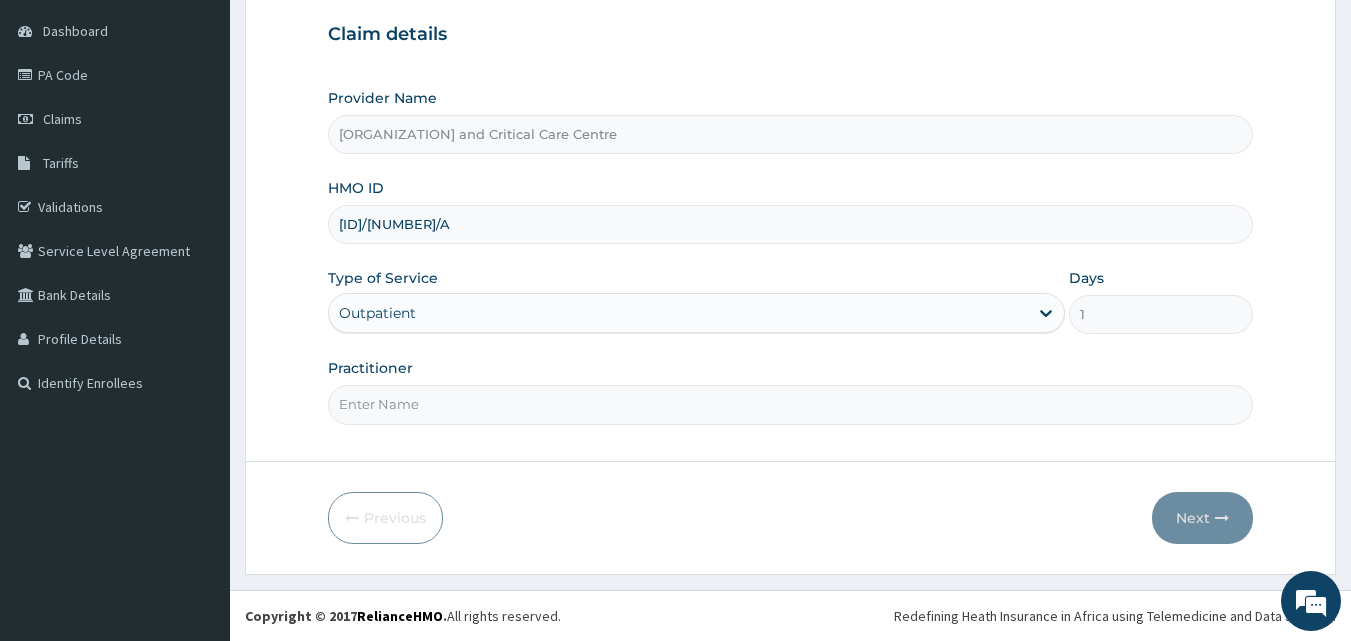 click on "Practitioner" at bounding box center [791, 404] 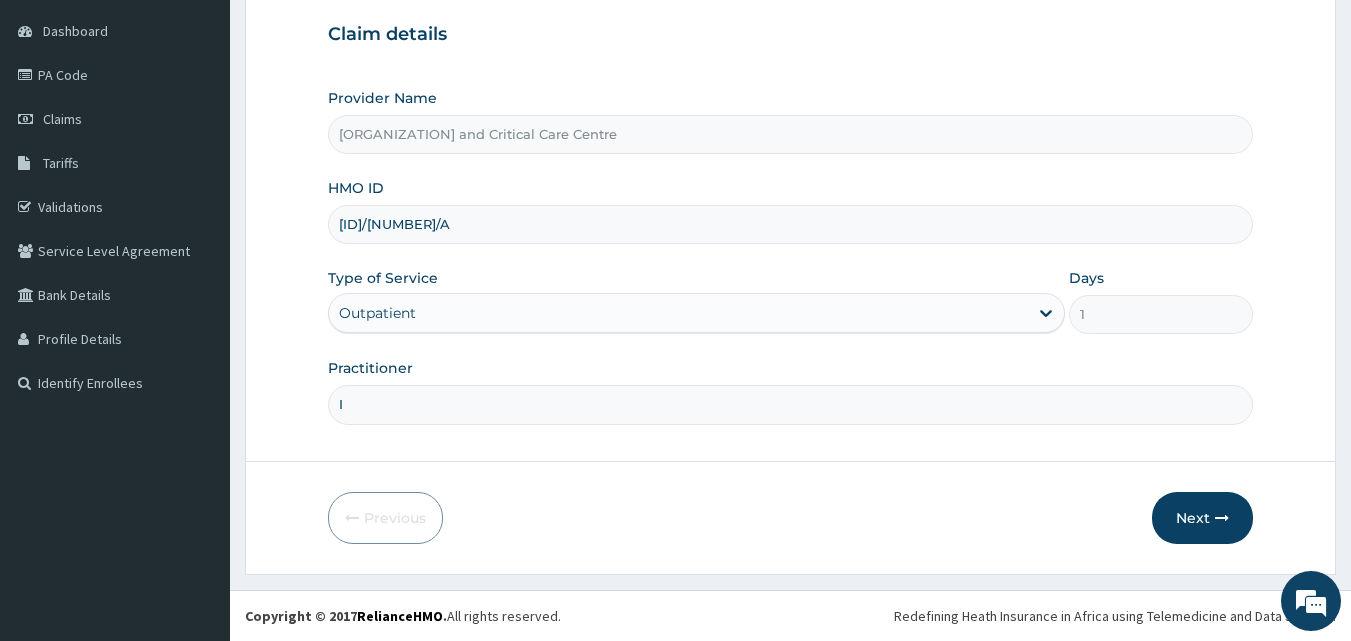 type on "[LAST], [FIRST] [INITIAL]" 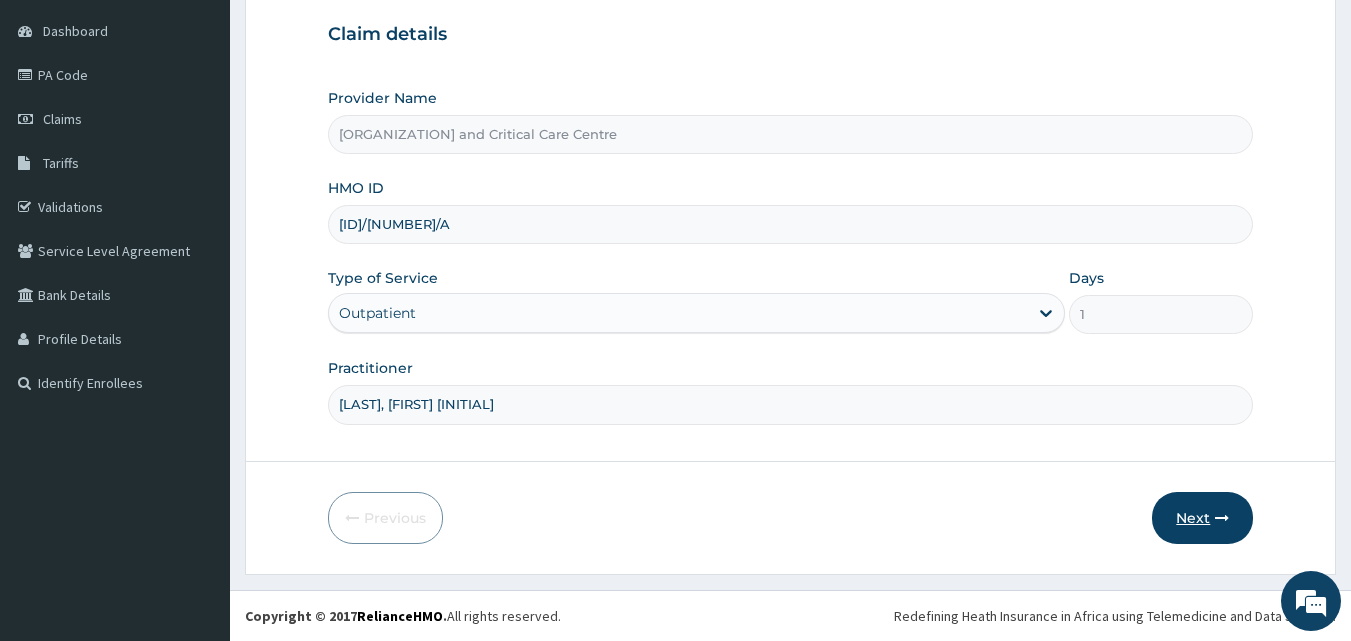 click on "Next" at bounding box center (1202, 518) 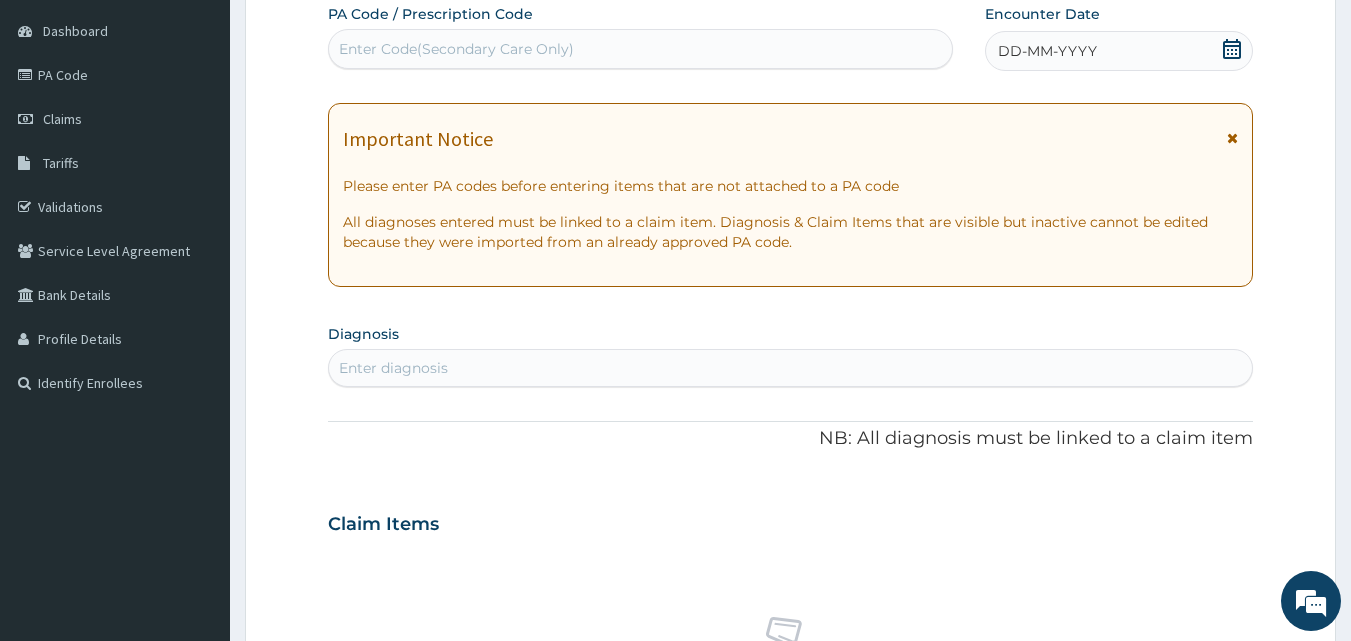 click 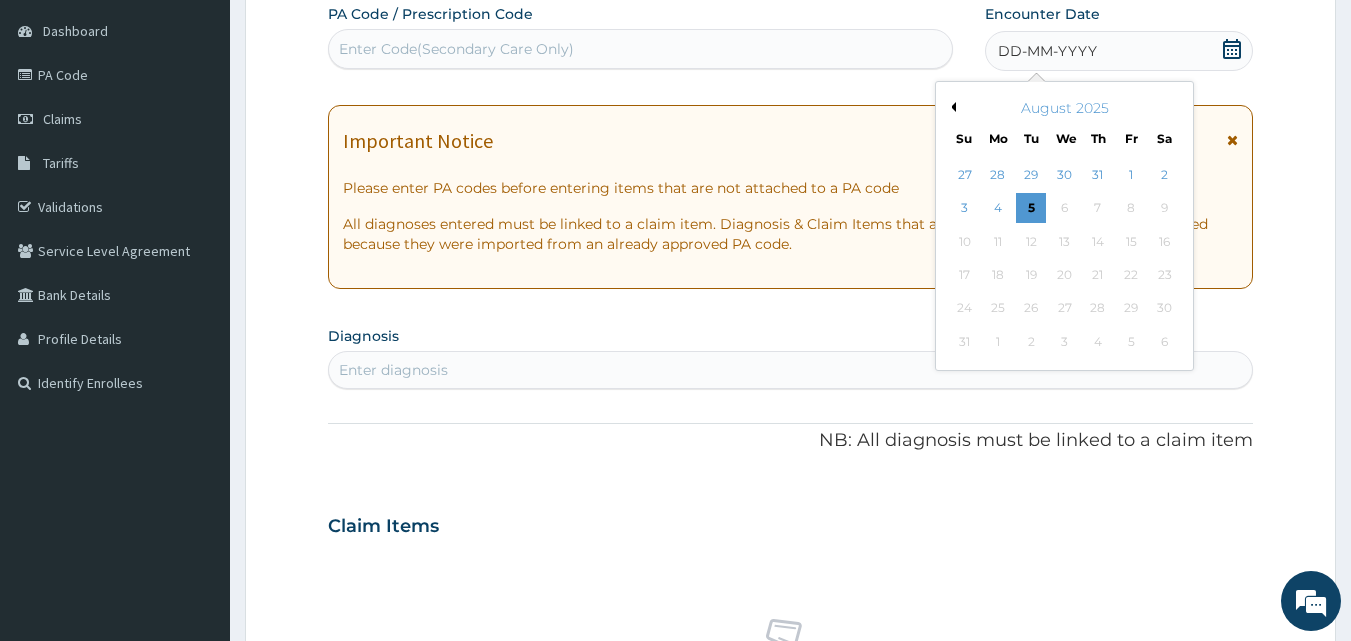 click on "Previous Month" at bounding box center [951, 107] 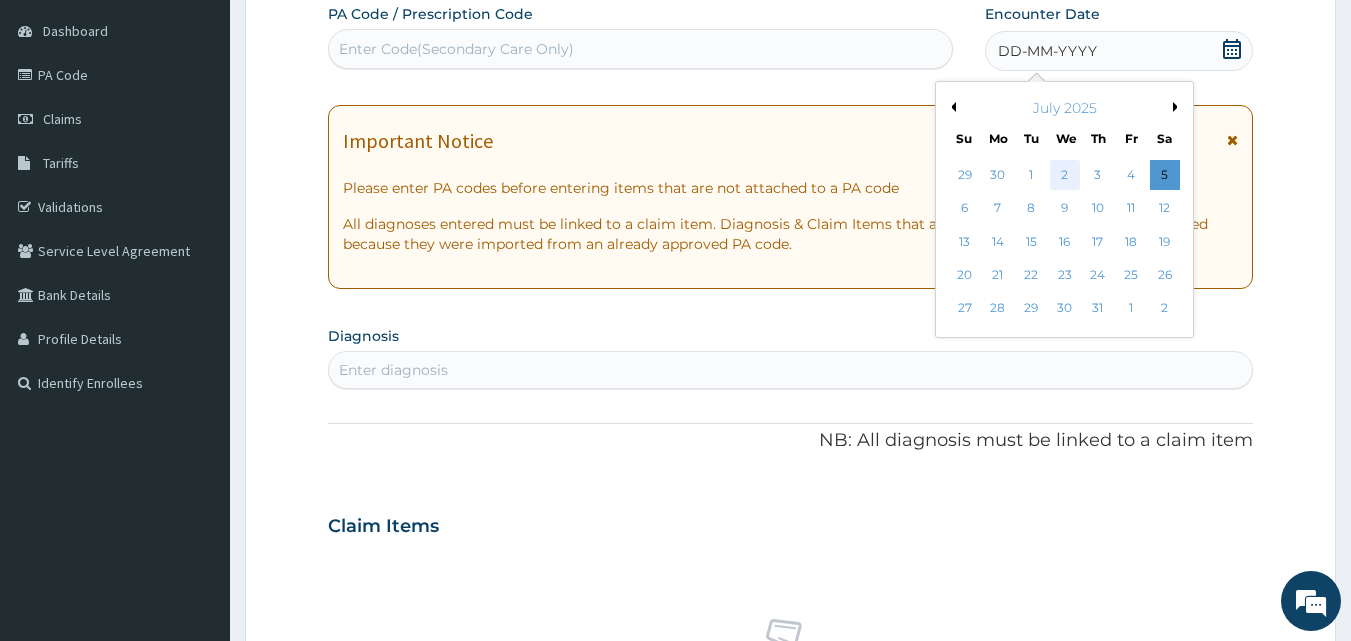click on "2" at bounding box center (1065, 175) 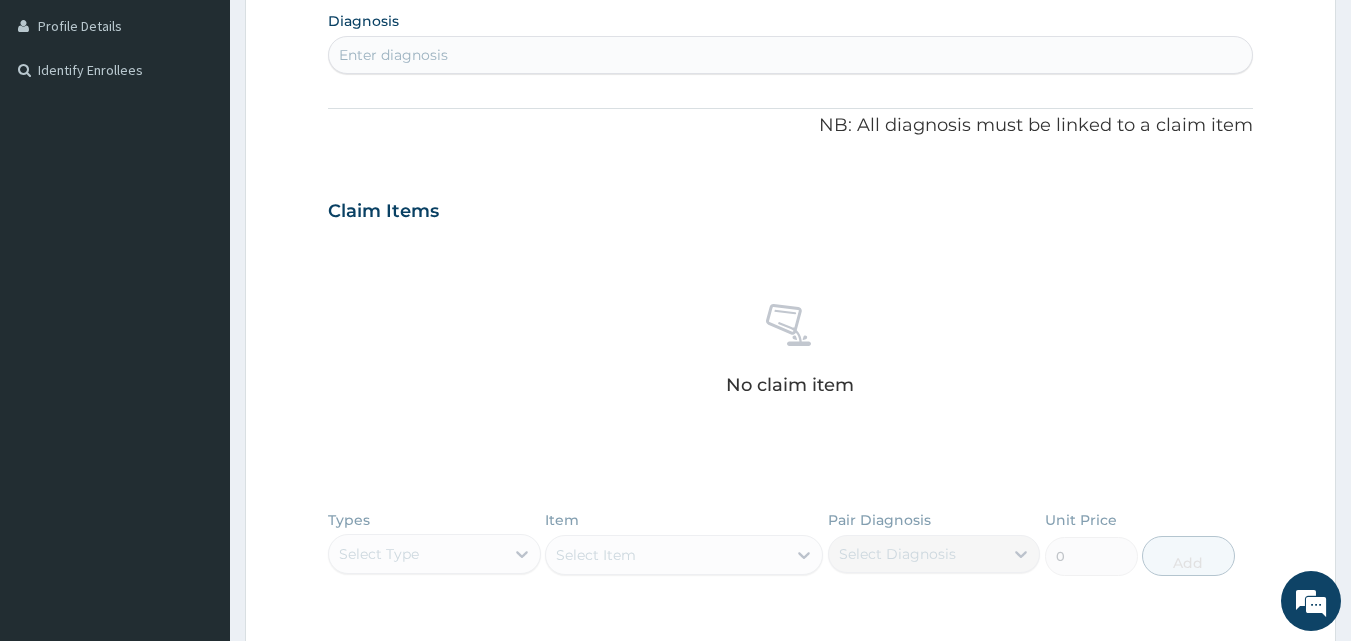 scroll, scrollTop: 400, scrollLeft: 0, axis: vertical 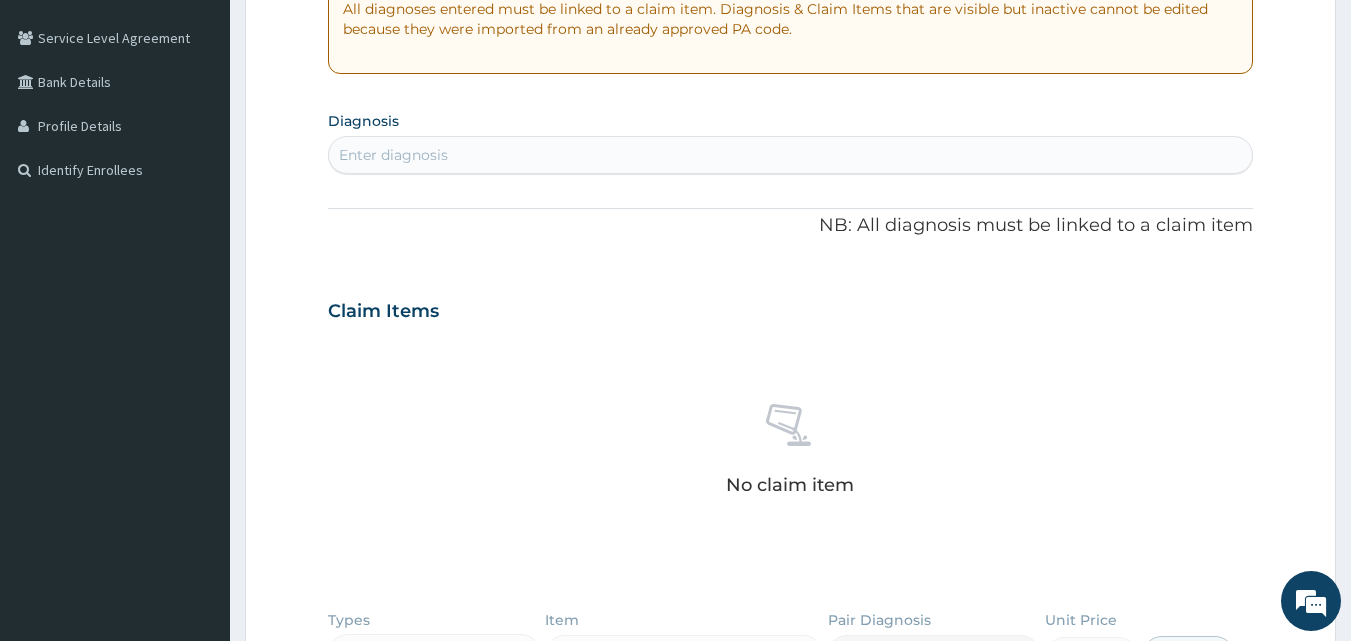 click on "Enter diagnosis" at bounding box center (393, 155) 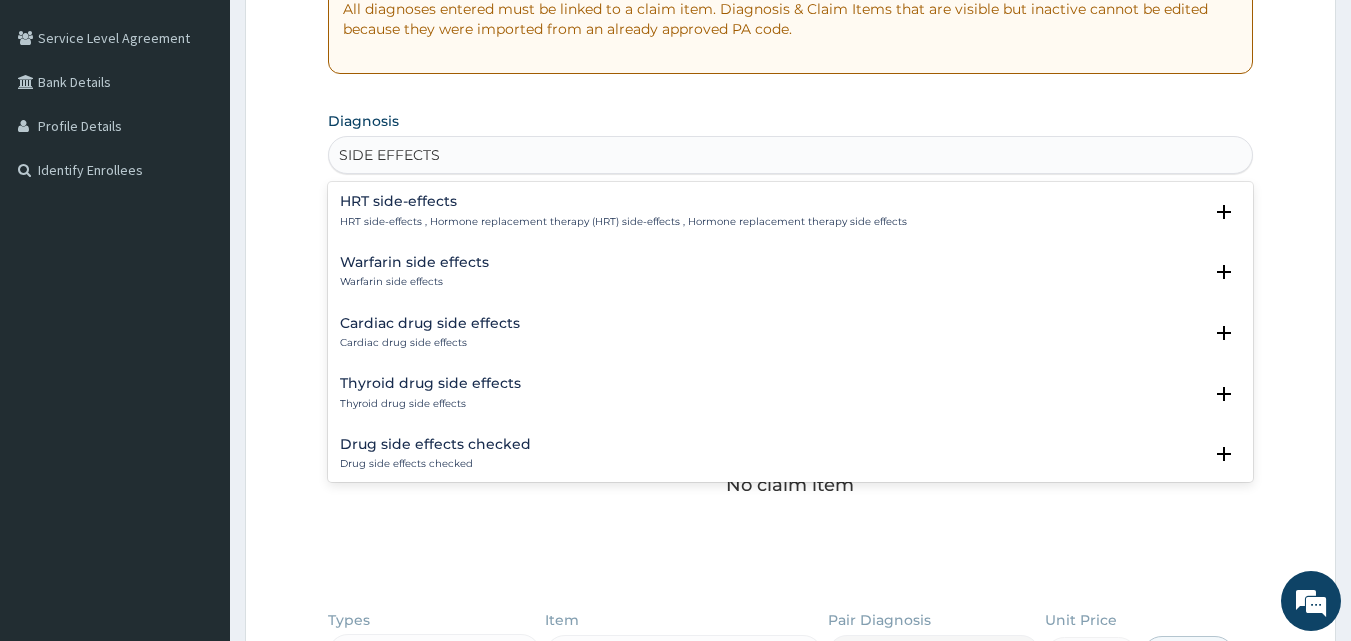 type on "SIDE EFFECTS" 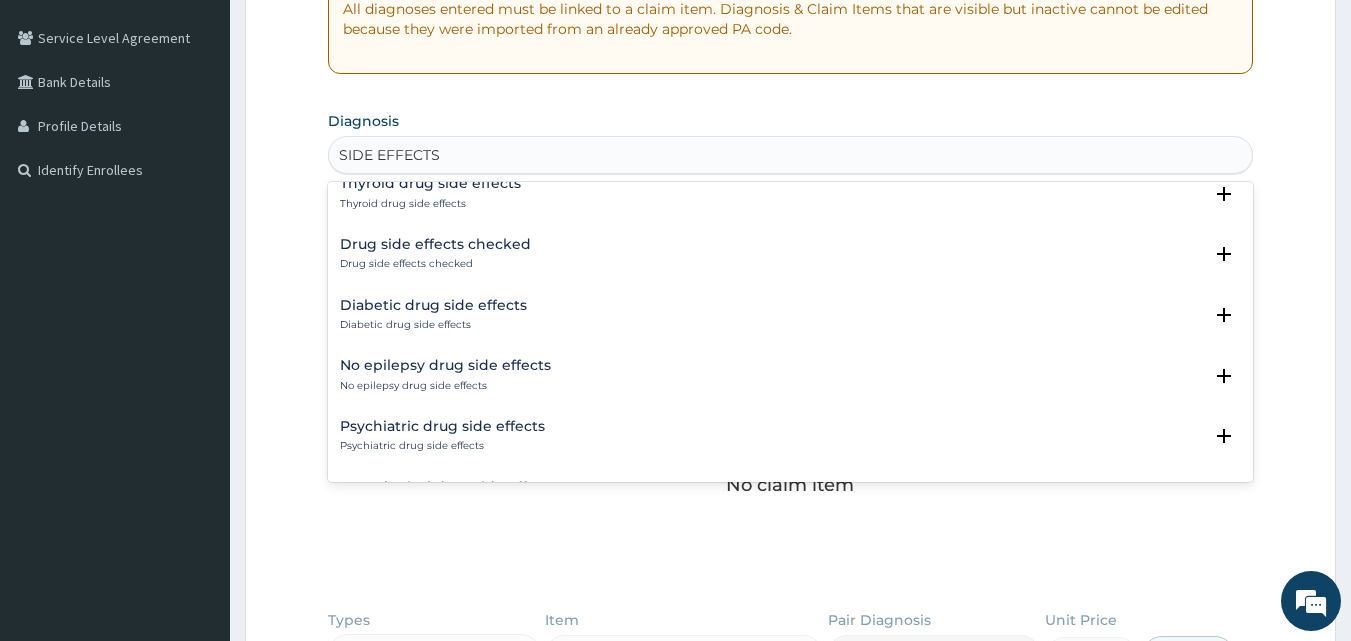 scroll, scrollTop: 400, scrollLeft: 0, axis: vertical 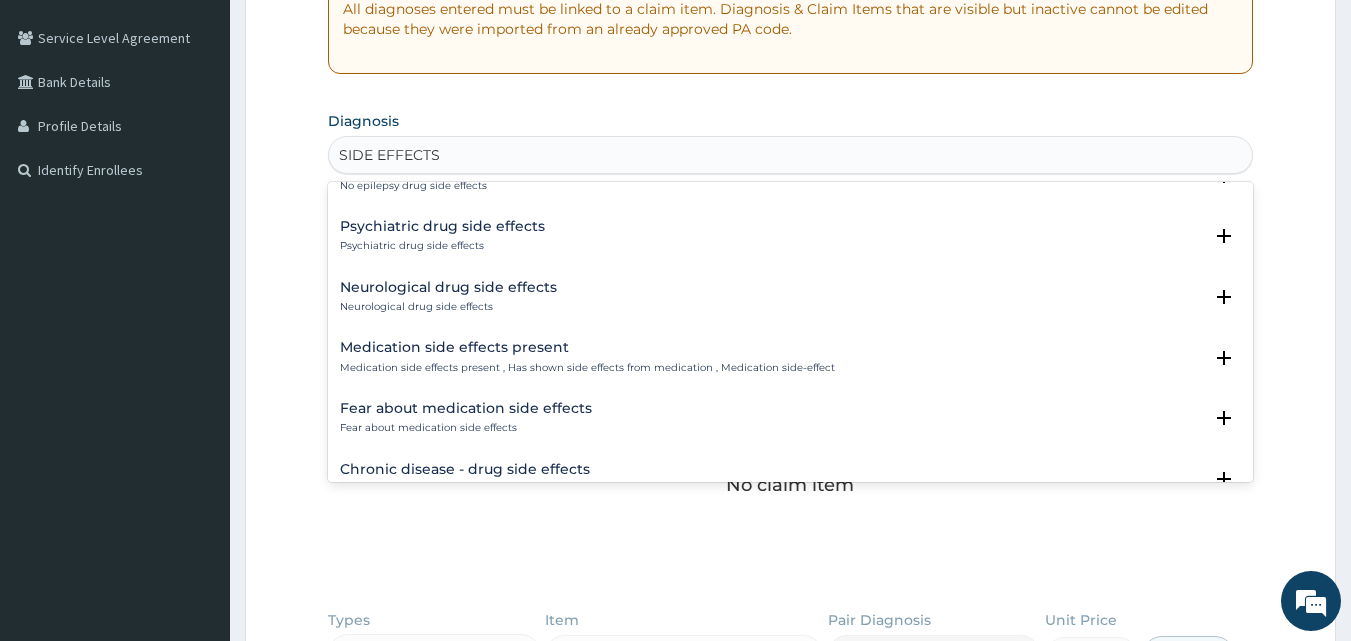 click on "Medication side effects present" at bounding box center (587, 347) 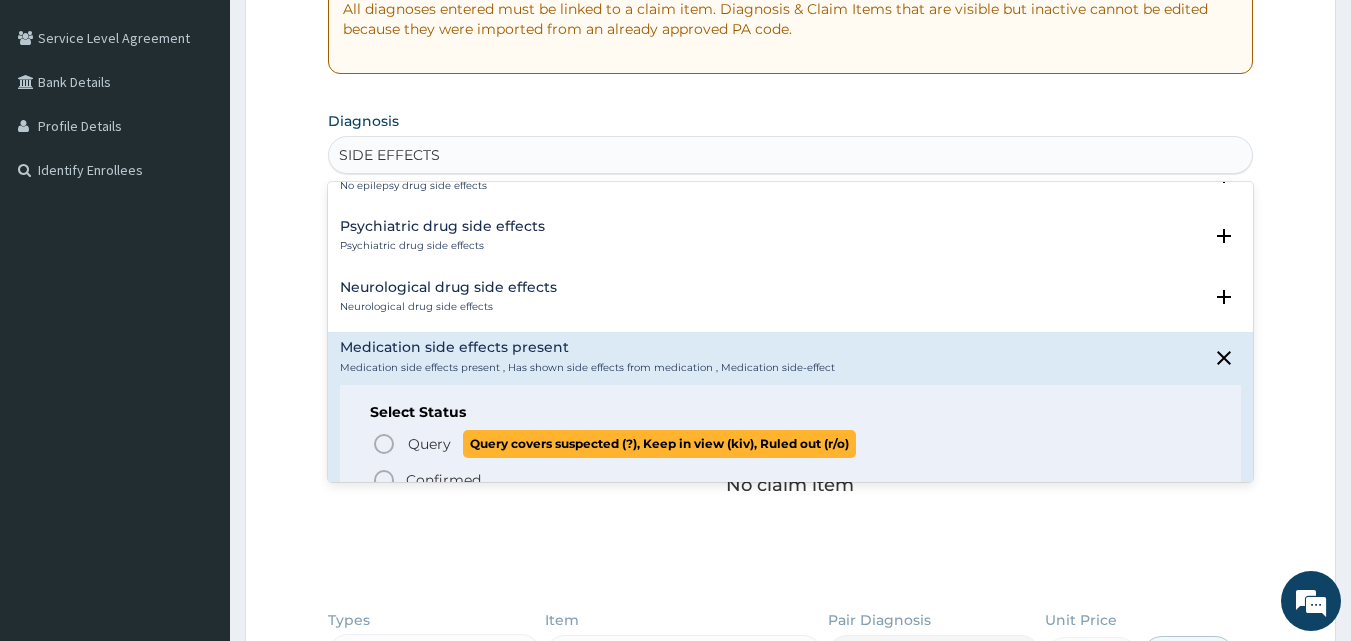 click on "Query" at bounding box center (429, 444) 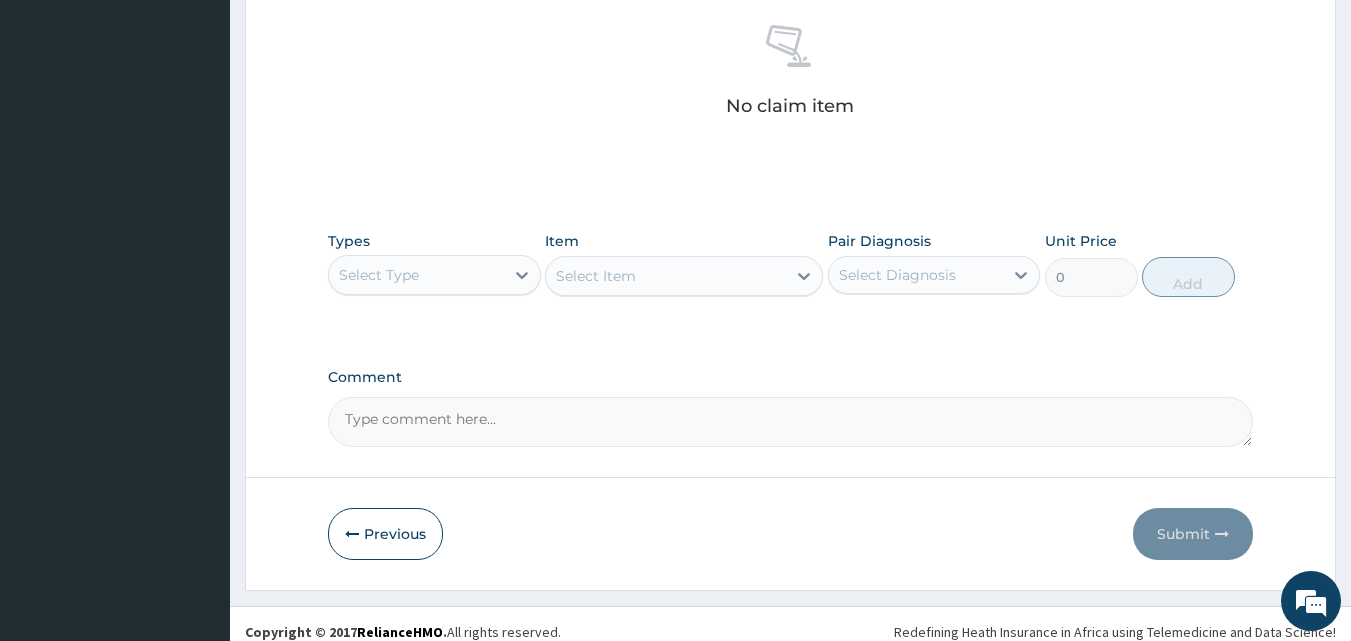 scroll, scrollTop: 801, scrollLeft: 0, axis: vertical 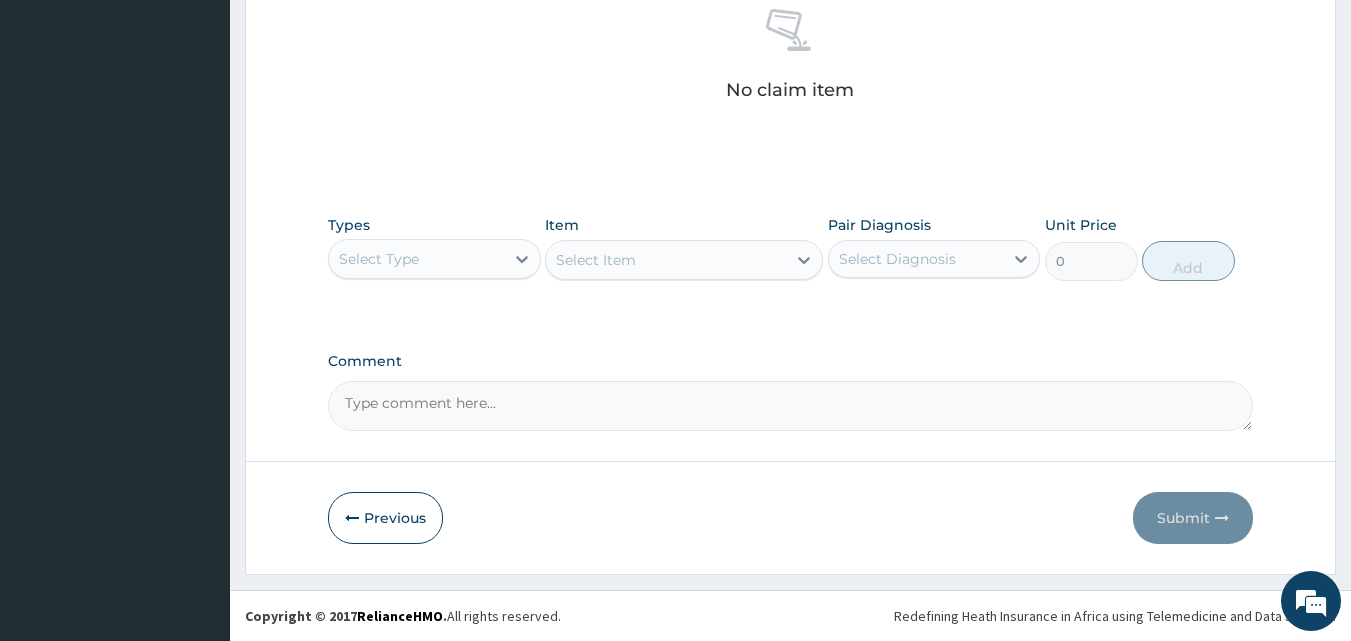 click on "Select Type" at bounding box center [379, 259] 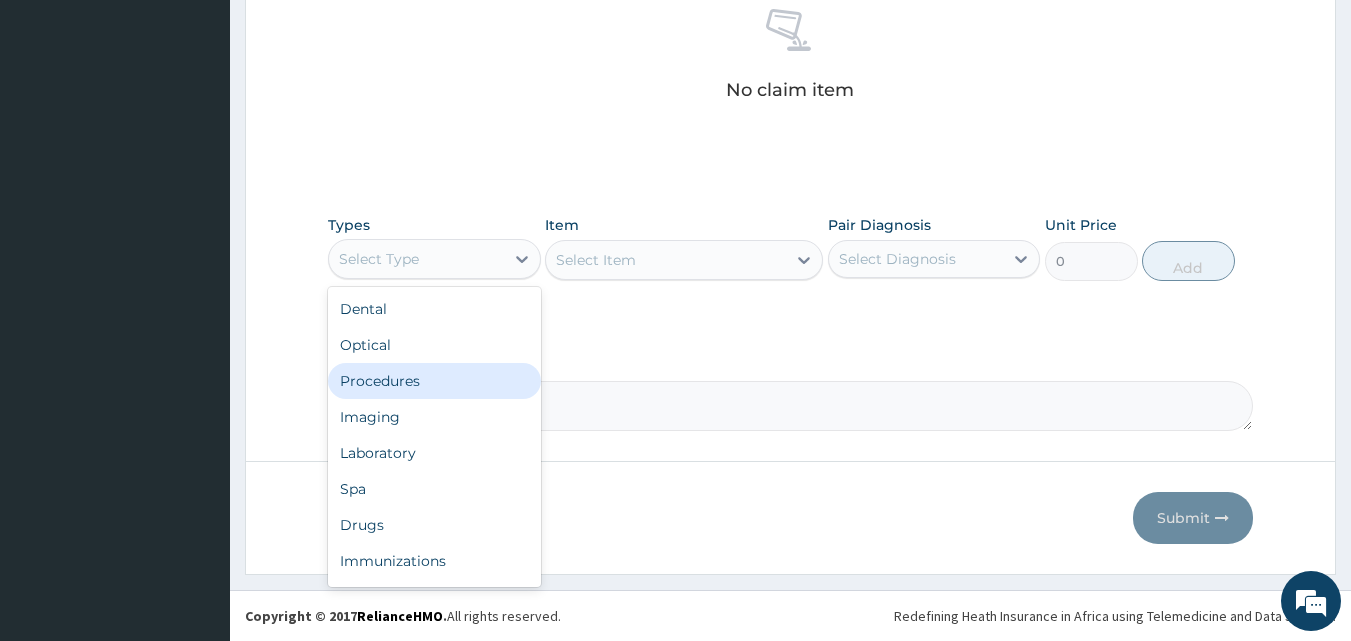 click on "Procedures" at bounding box center (434, 381) 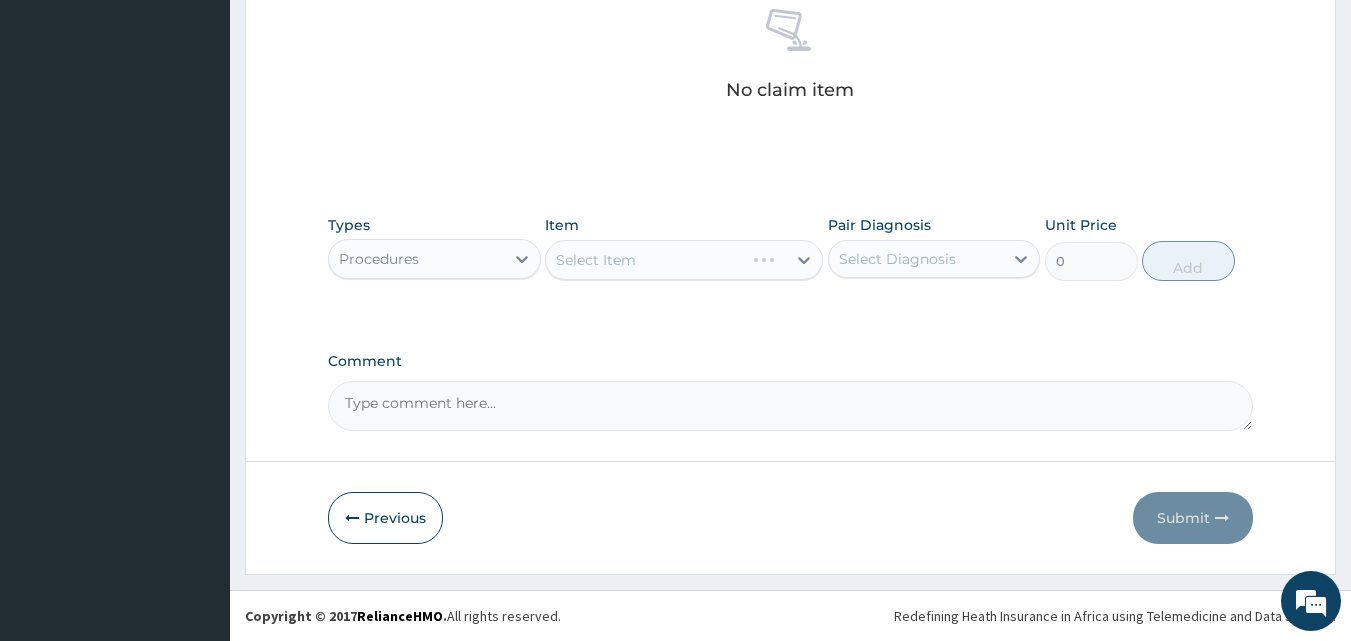 click on "Select Item" at bounding box center (684, 260) 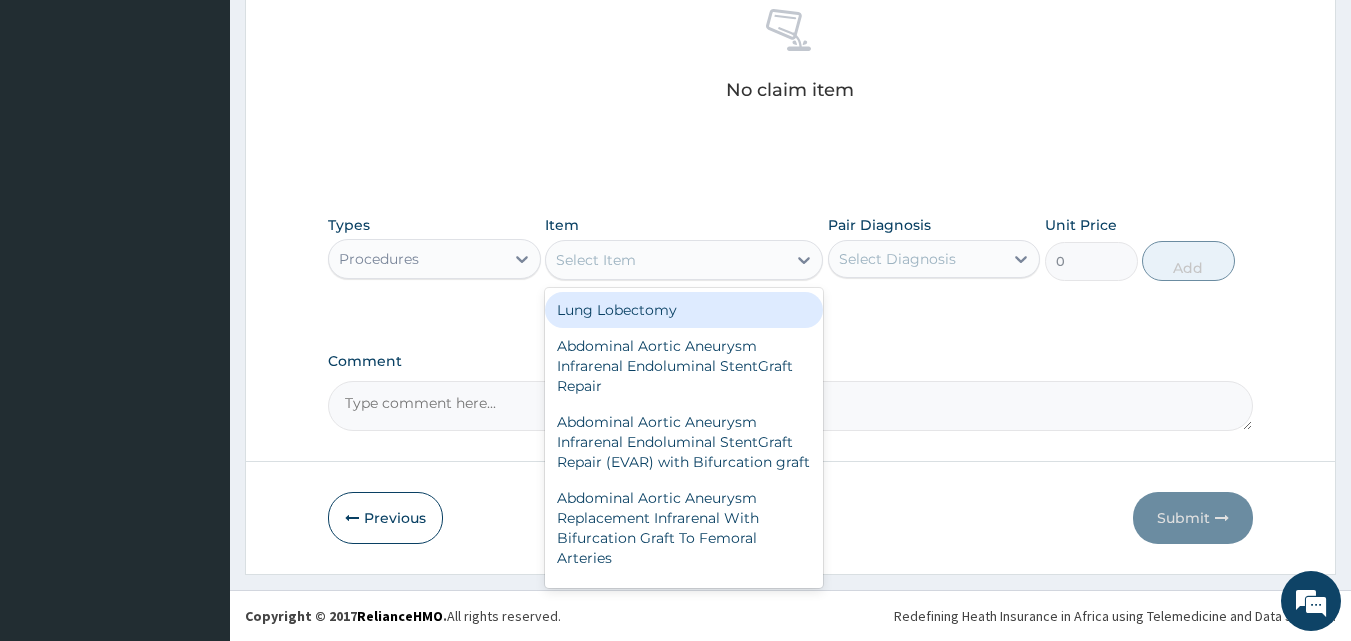 click on "Select Item" at bounding box center (596, 260) 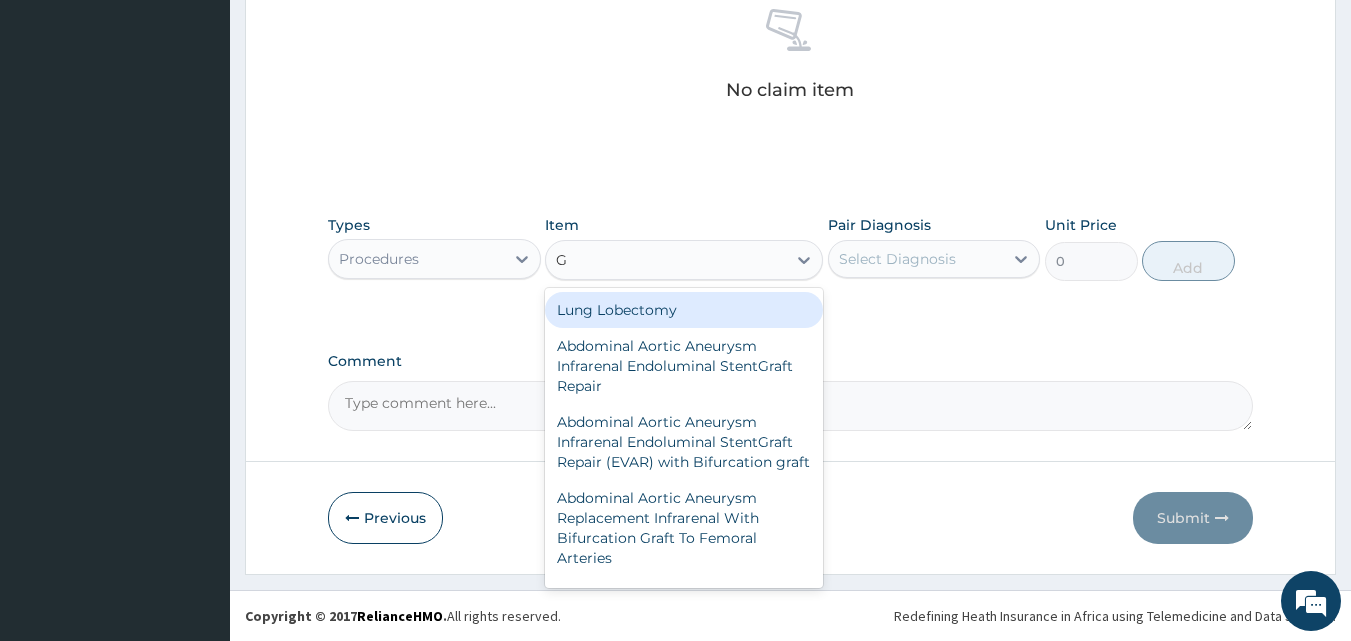 type on "GP" 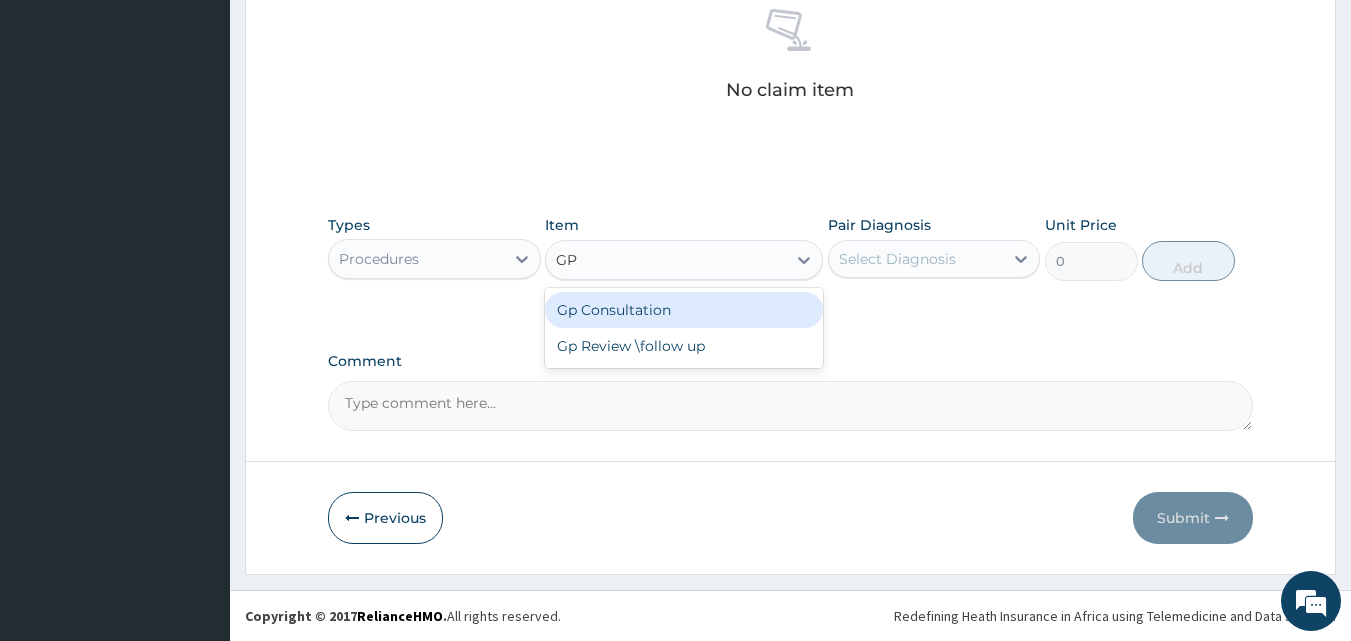 click on "Gp Consultation" at bounding box center (684, 310) 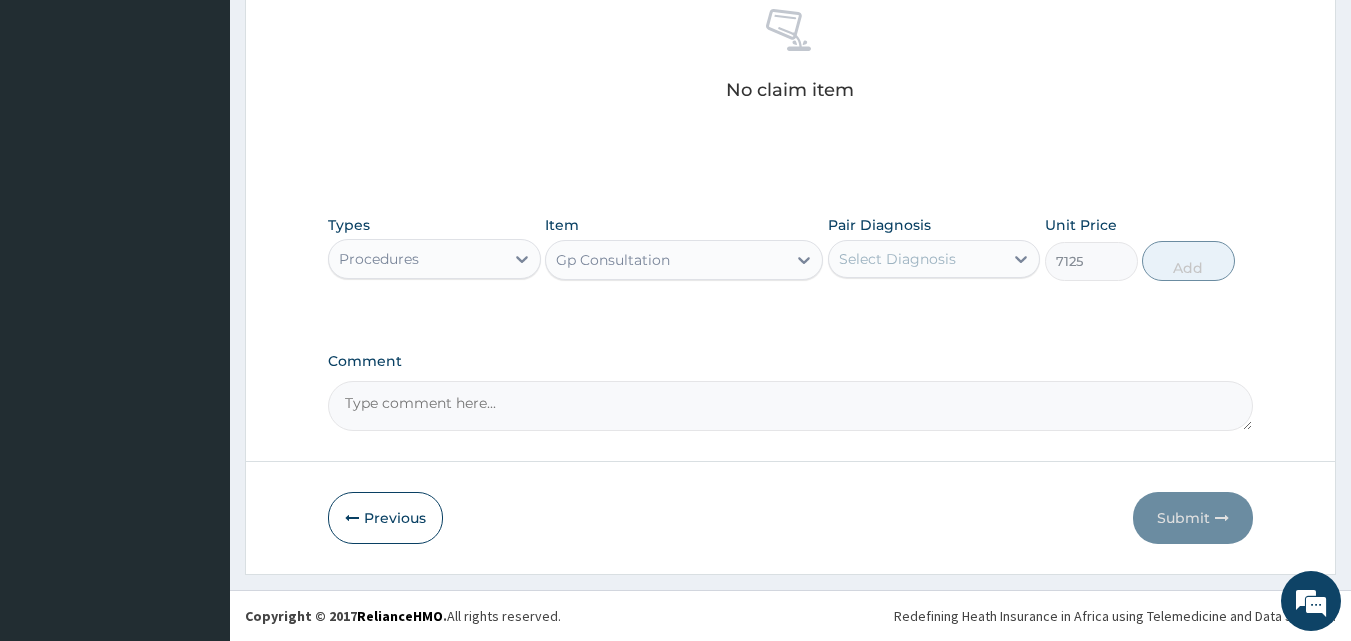 click on "Select Diagnosis" at bounding box center (916, 259) 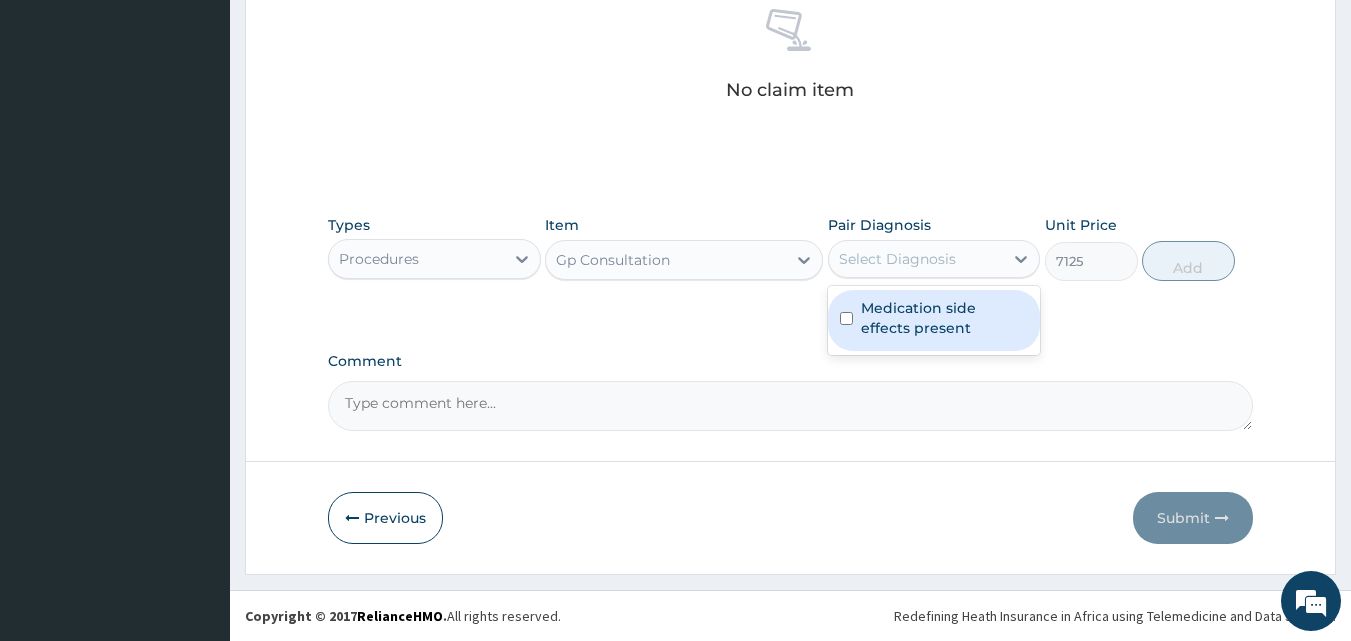 click on "Medication side effects present" at bounding box center [945, 318] 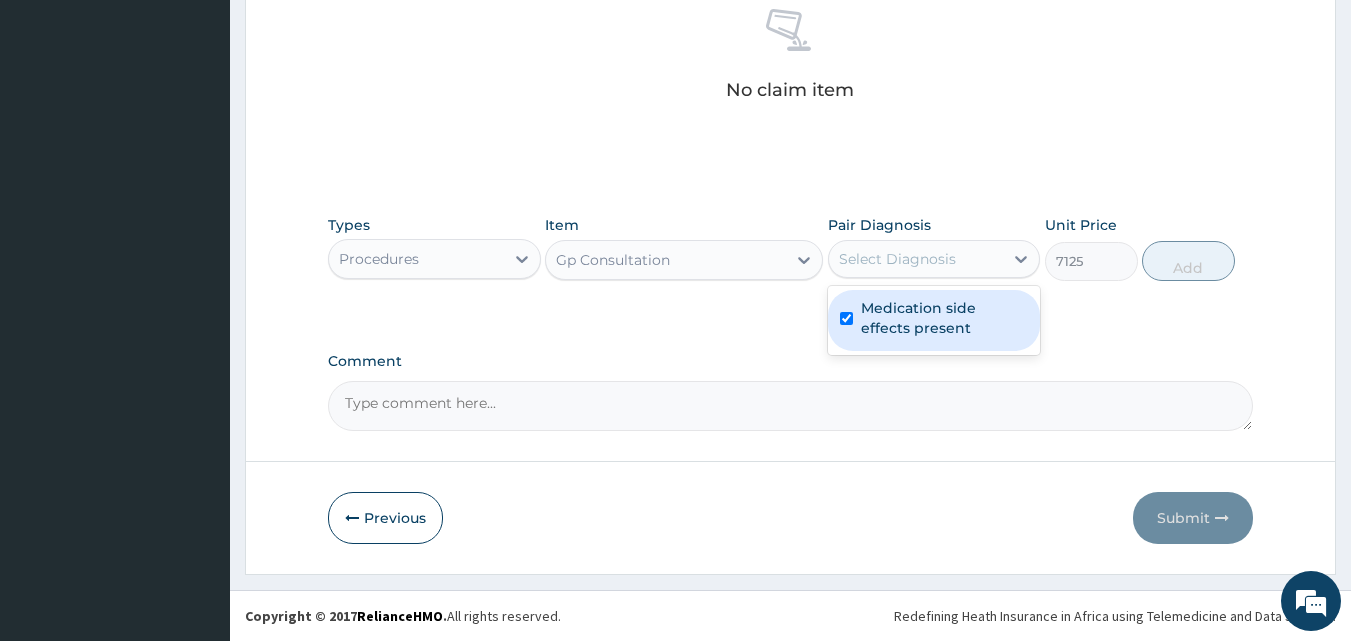 checkbox on "true" 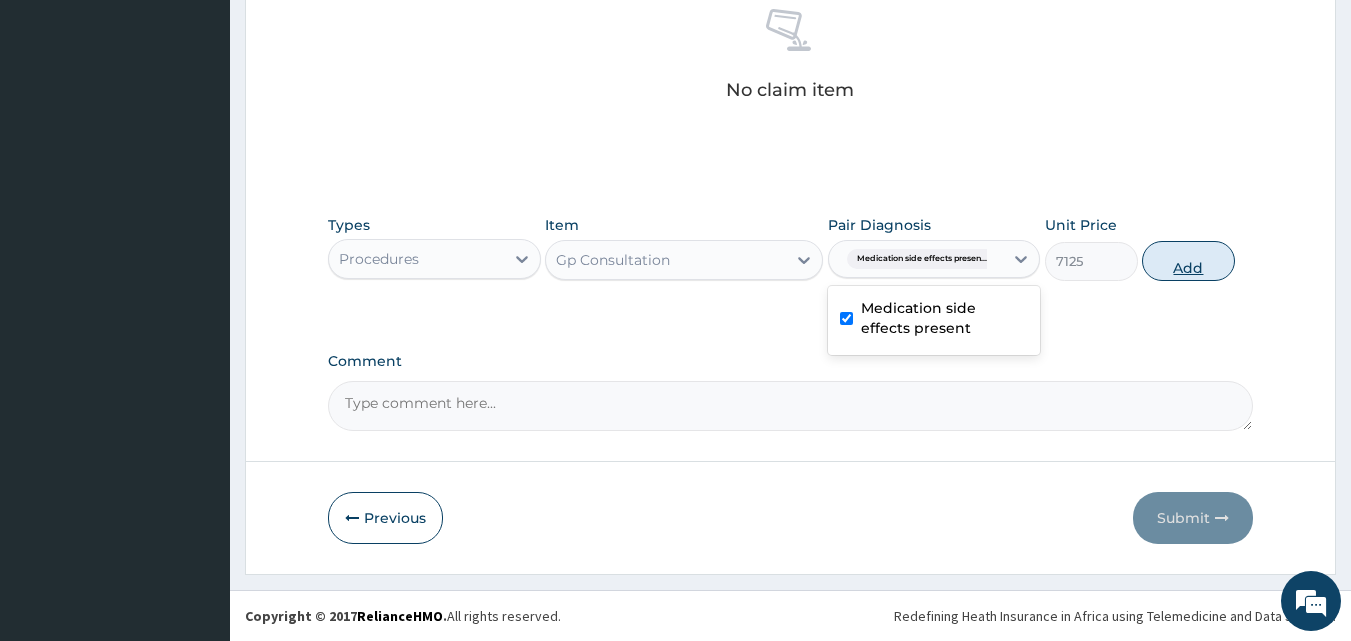 click on "Add" at bounding box center (1188, 261) 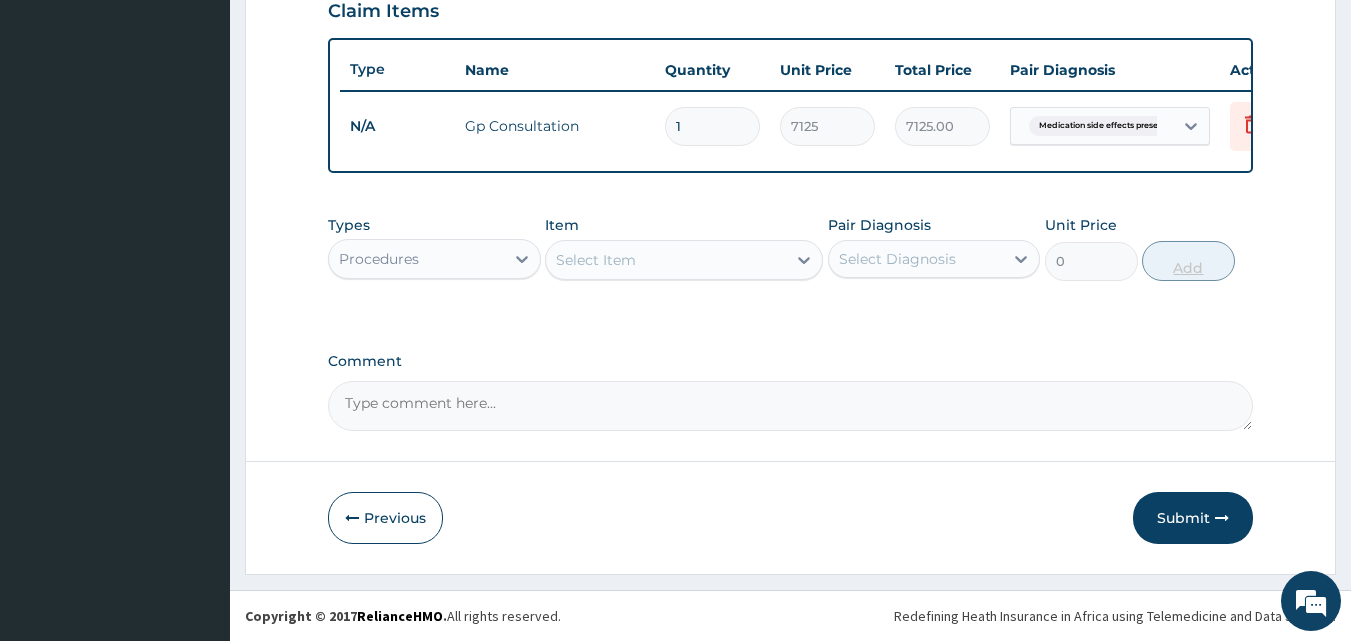 scroll, scrollTop: 721, scrollLeft: 0, axis: vertical 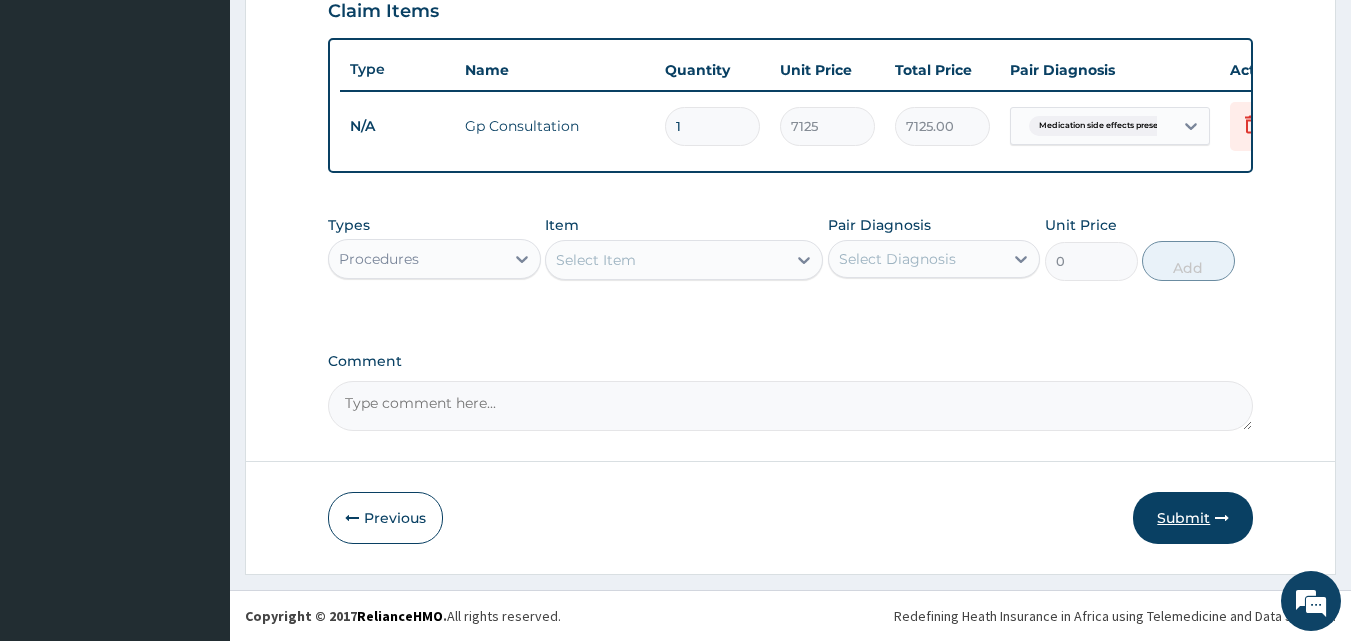 click on "Submit" at bounding box center (1193, 518) 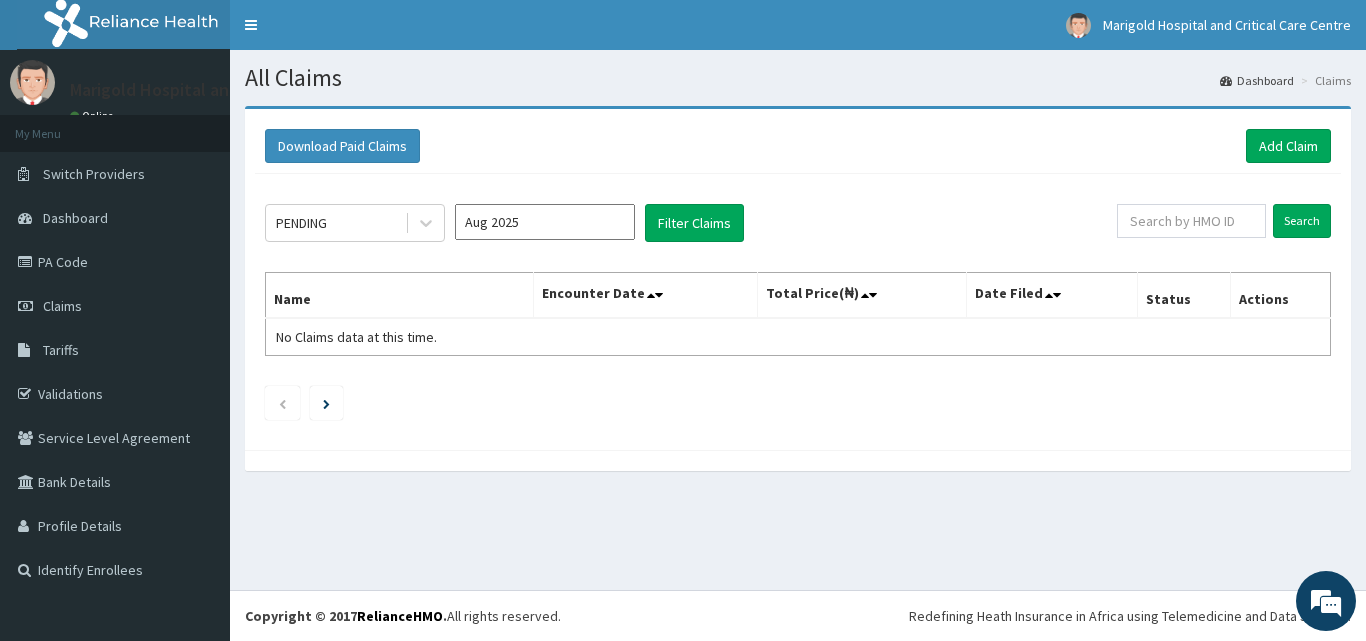 scroll, scrollTop: 0, scrollLeft: 0, axis: both 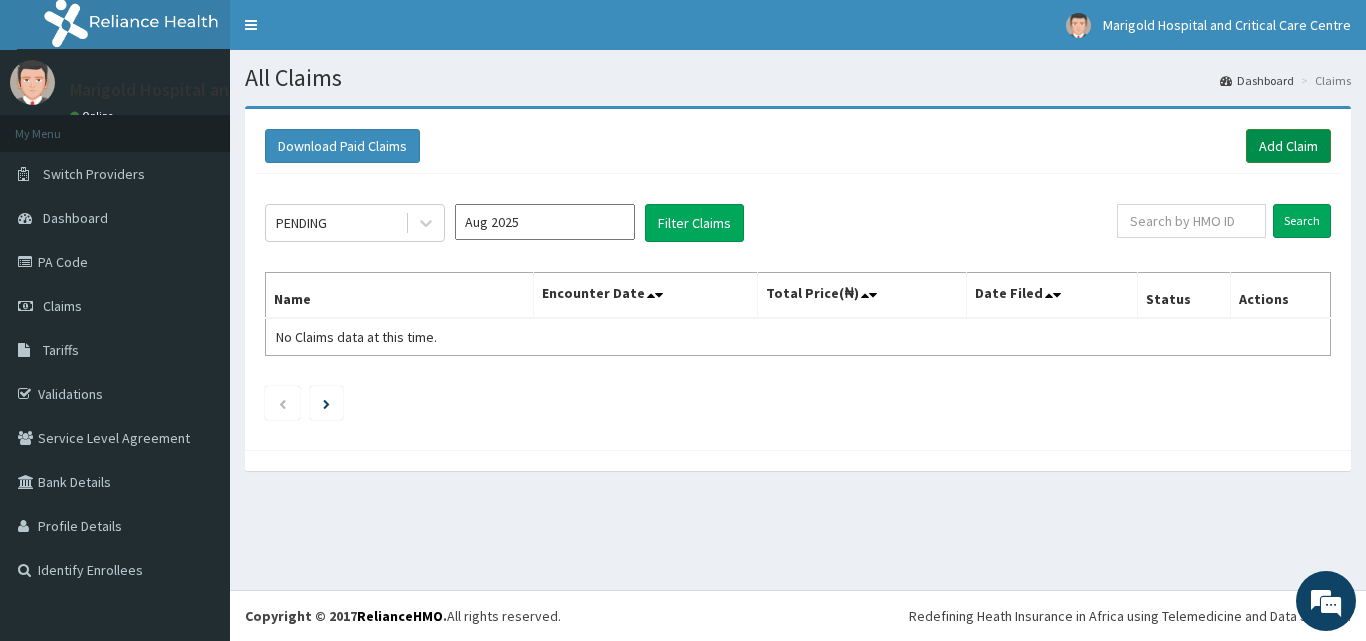 click on "Add Claim" at bounding box center (1288, 146) 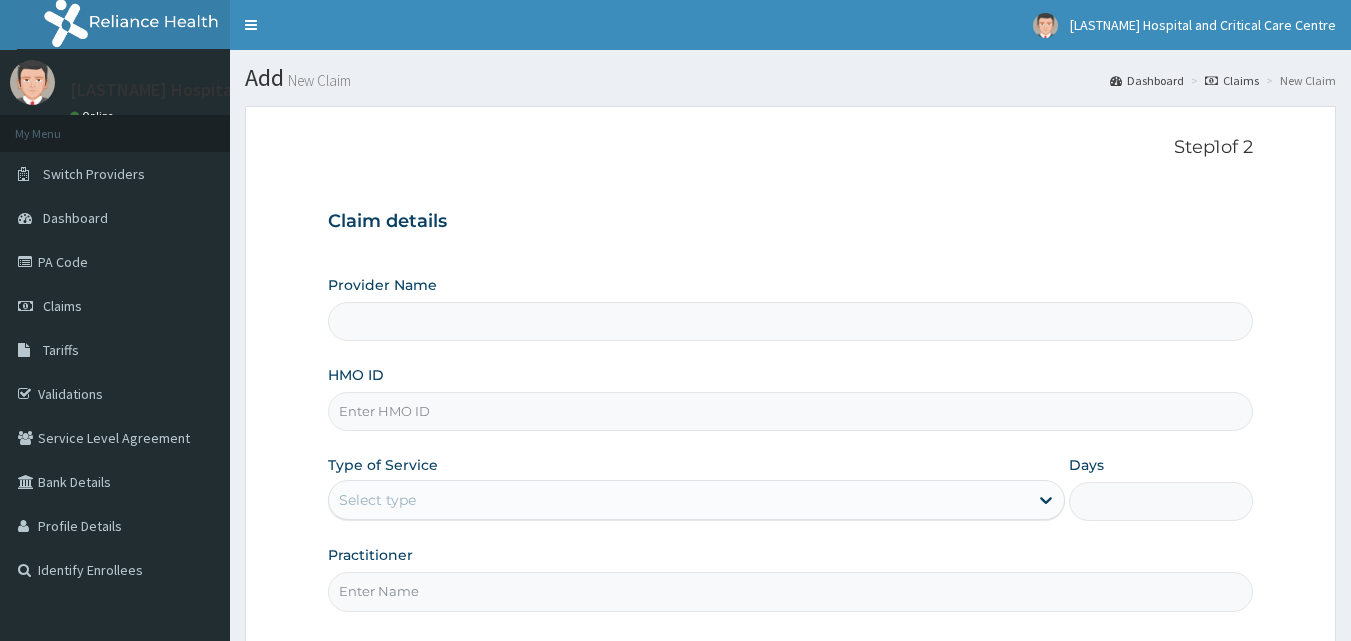 scroll, scrollTop: 0, scrollLeft: 0, axis: both 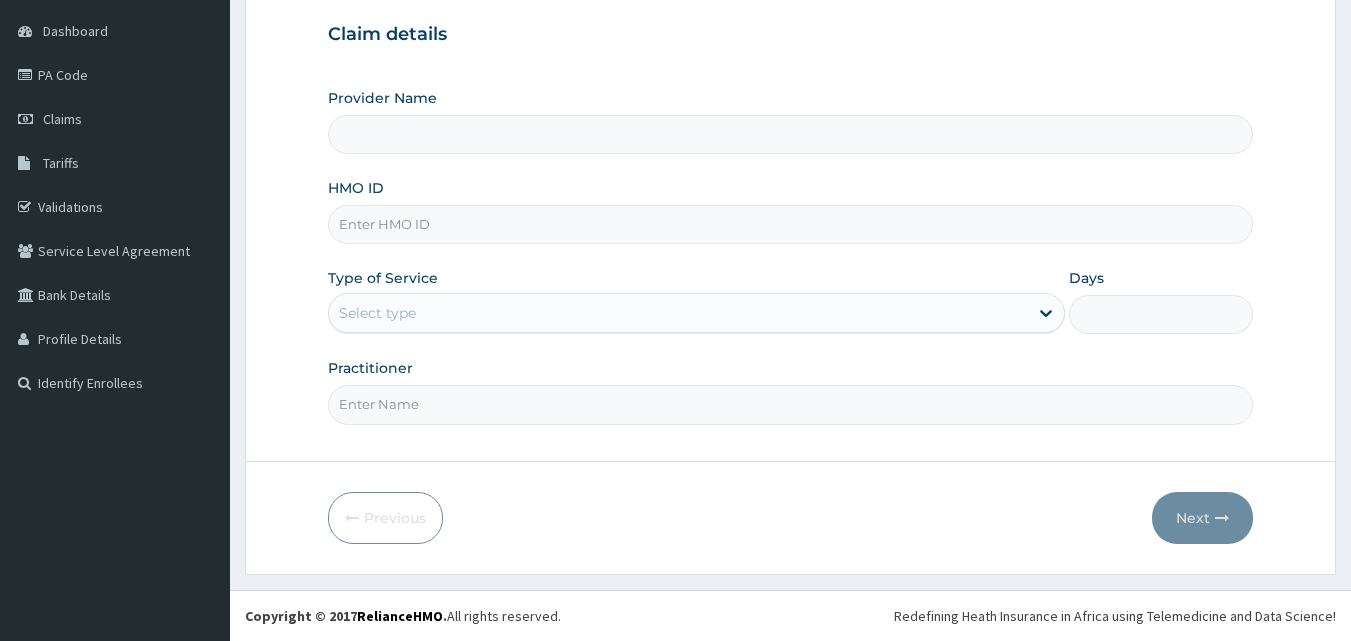click on "HMO ID" at bounding box center [791, 224] 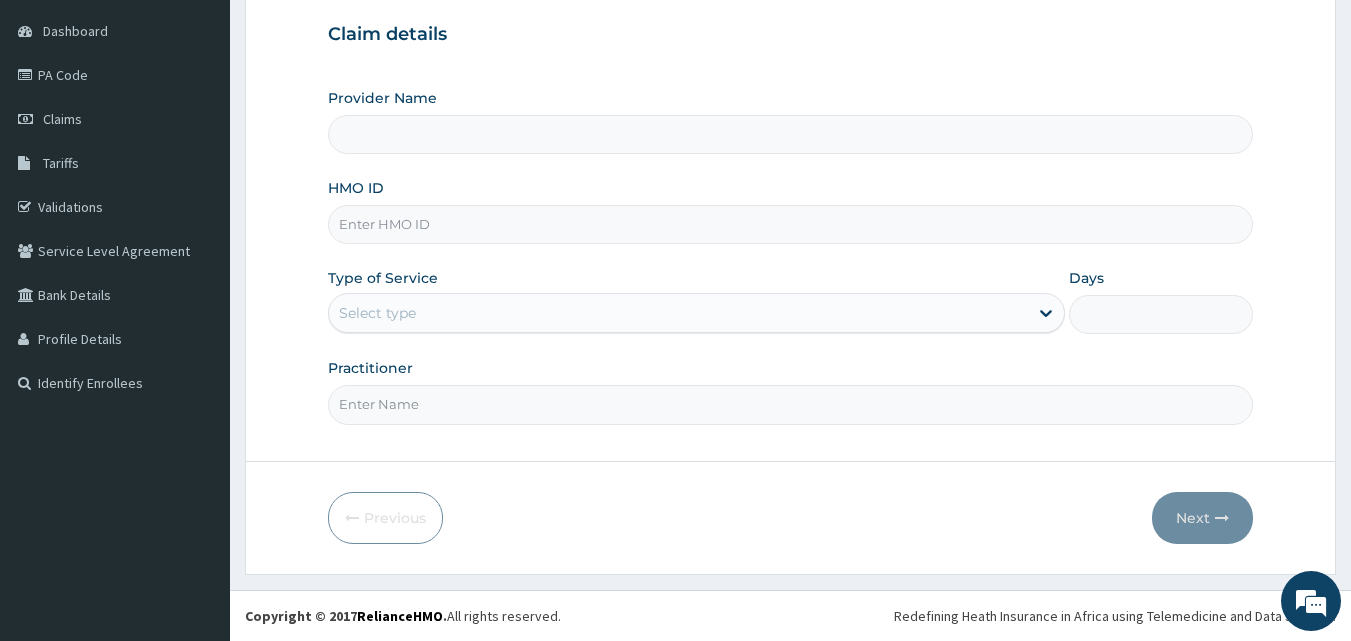 type on "[LASTNAME] Hospital and Critical Care Centre" 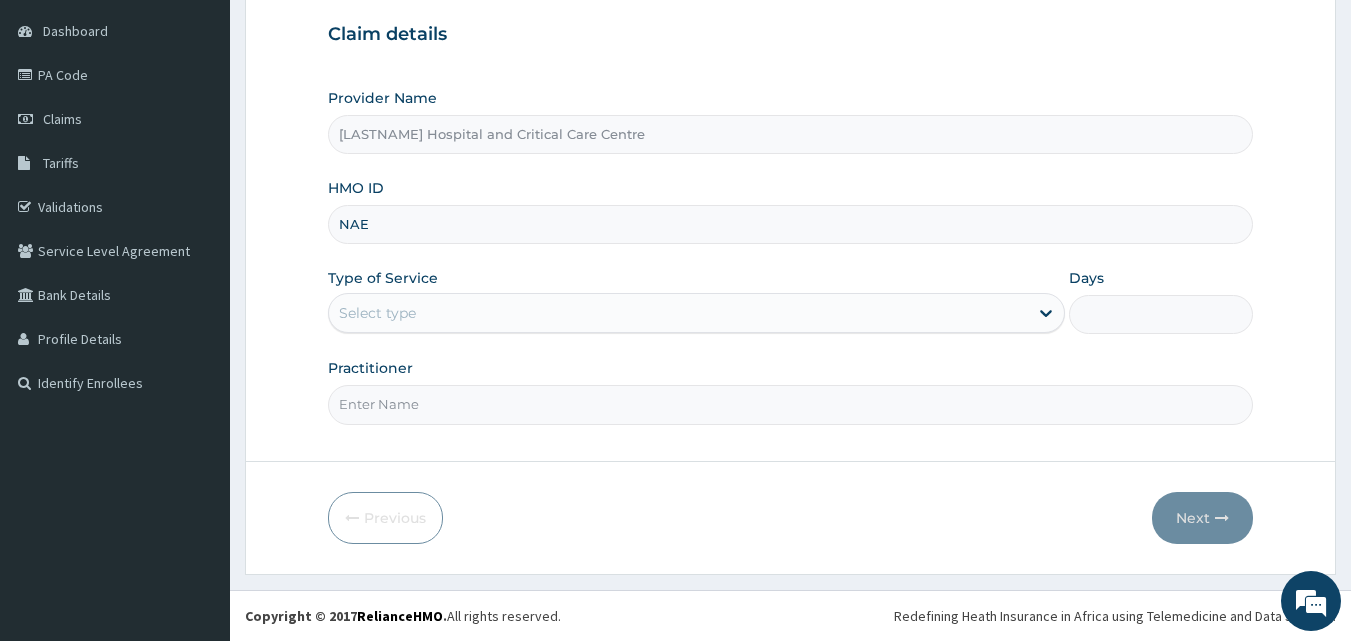 type on "NAE/10001/A" 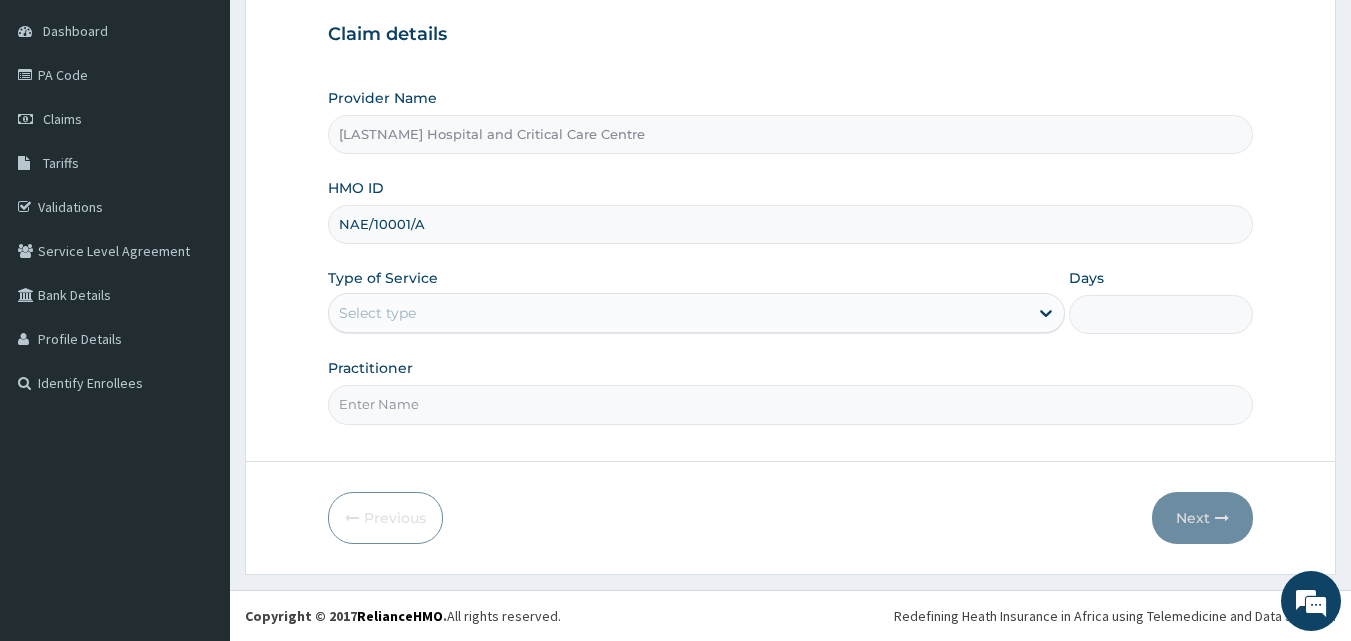 scroll, scrollTop: 0, scrollLeft: 0, axis: both 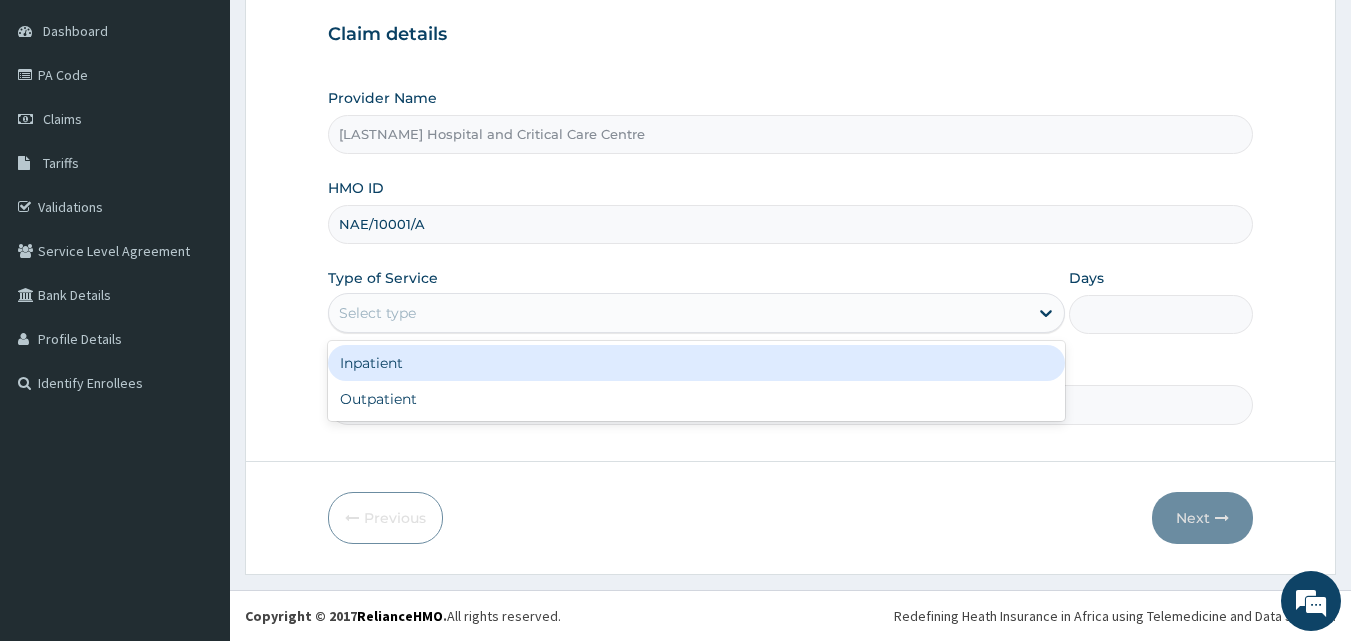 click on "Select type" at bounding box center (377, 313) 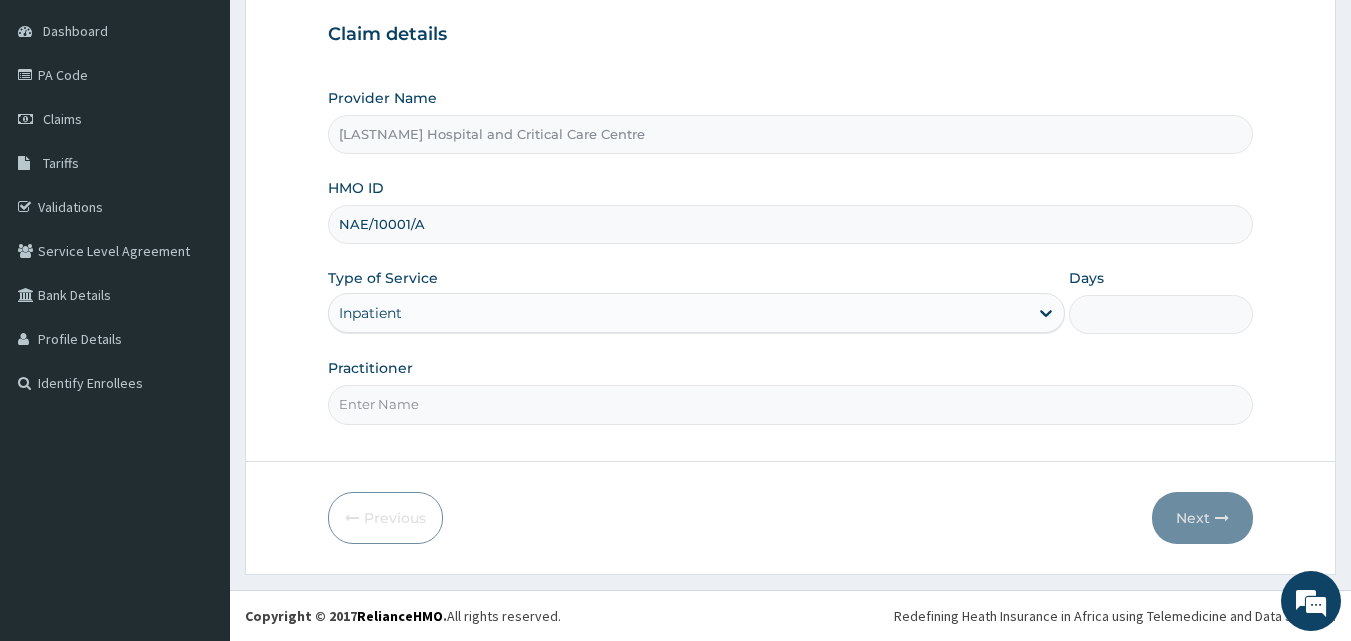 click on "Days" at bounding box center [1161, 314] 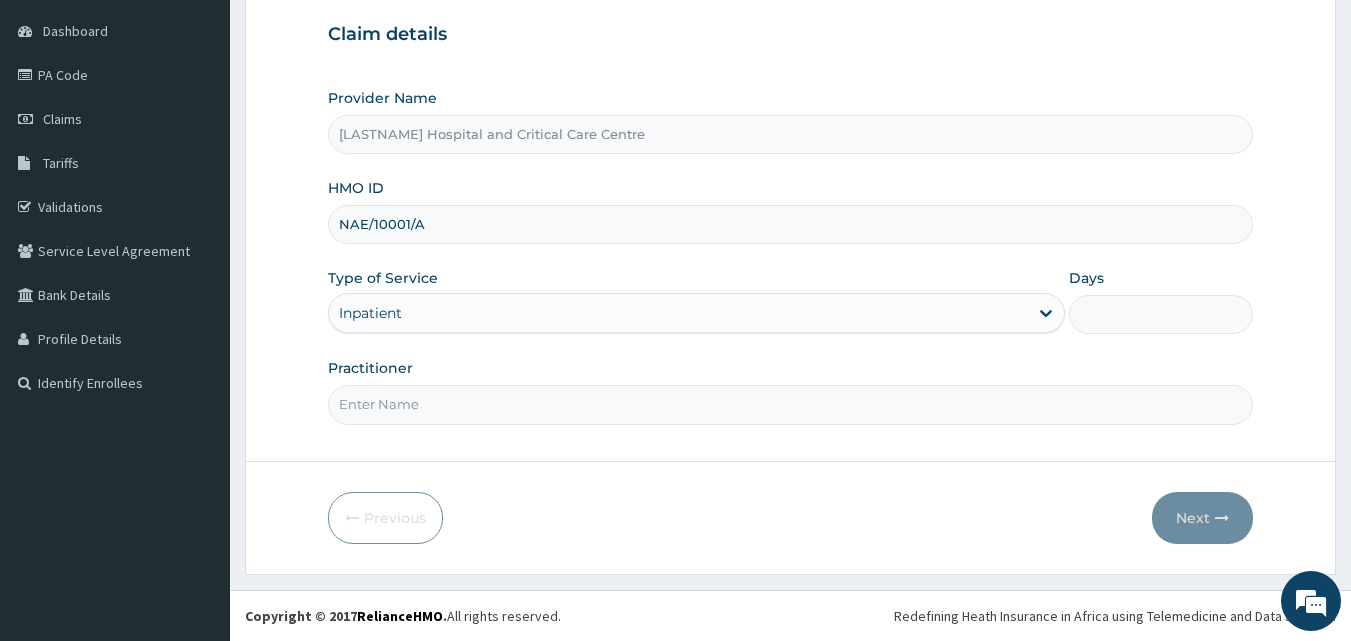 type on "8" 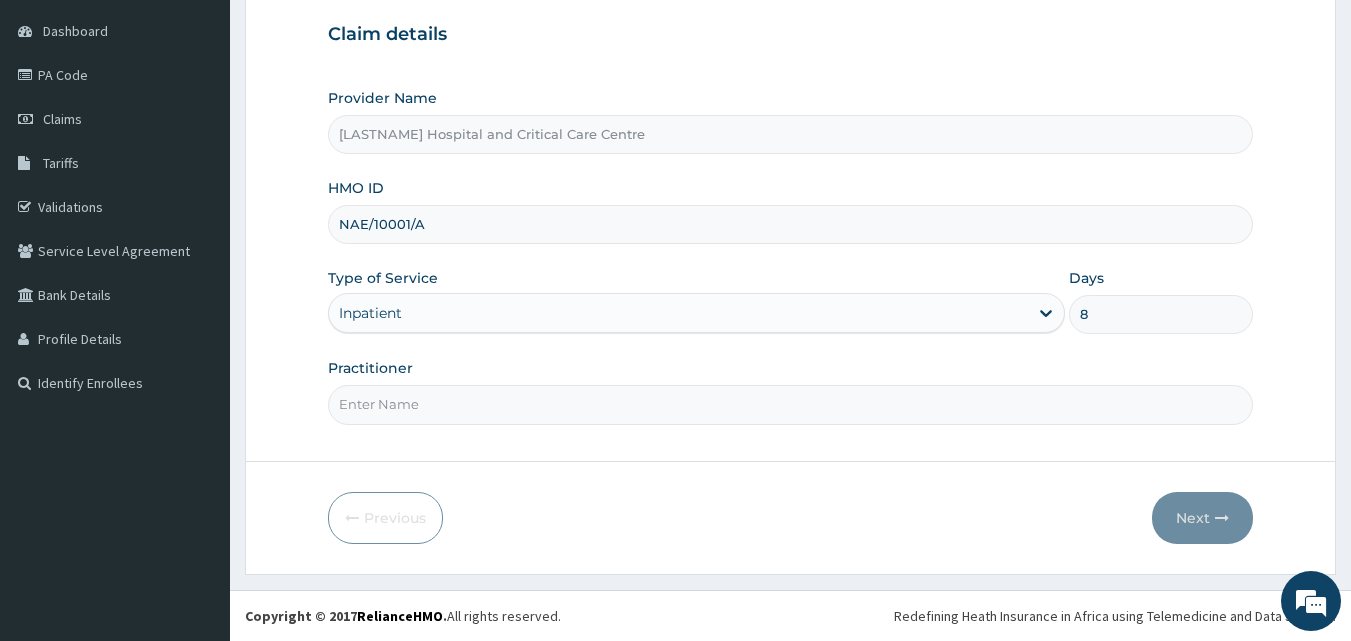 click on "Practitioner" at bounding box center (791, 404) 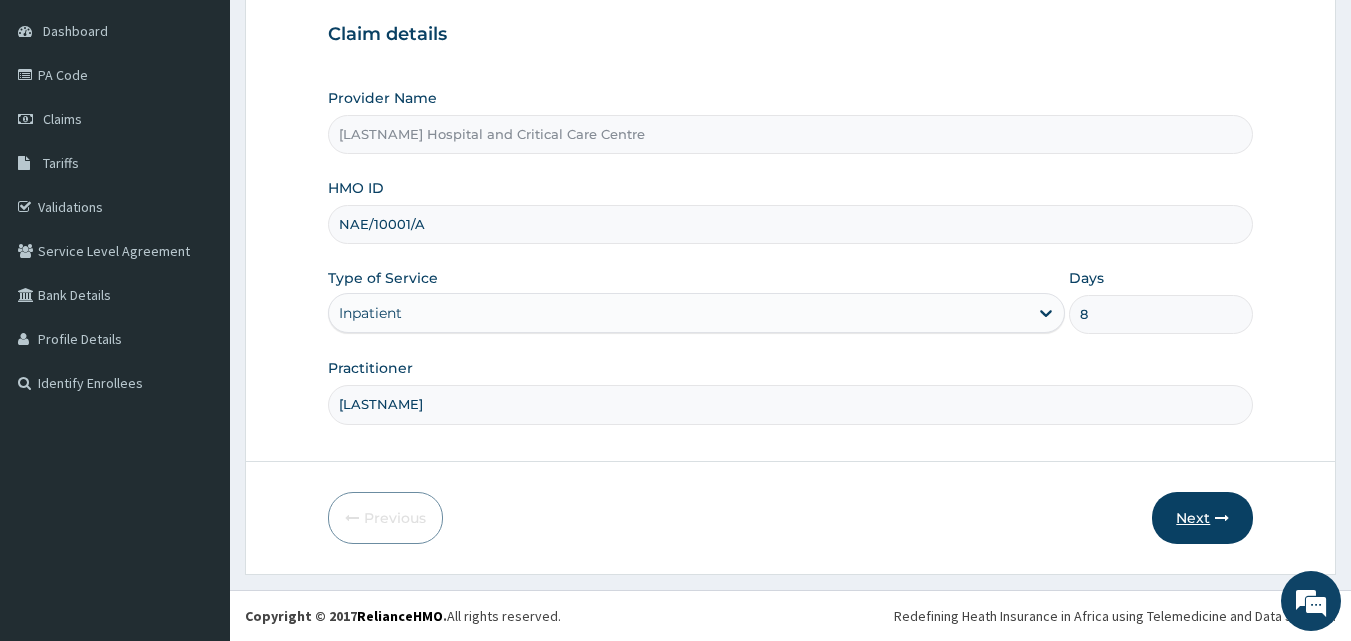 type on "OYERINDE" 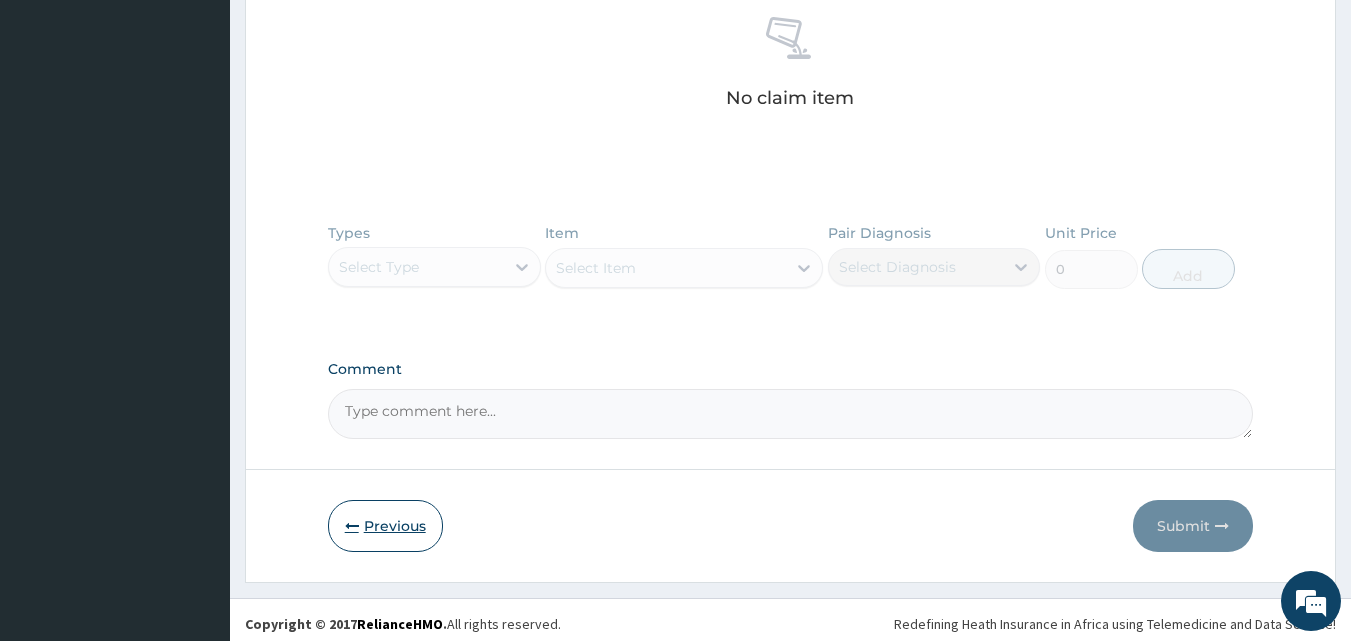 click on "Previous" at bounding box center [385, 526] 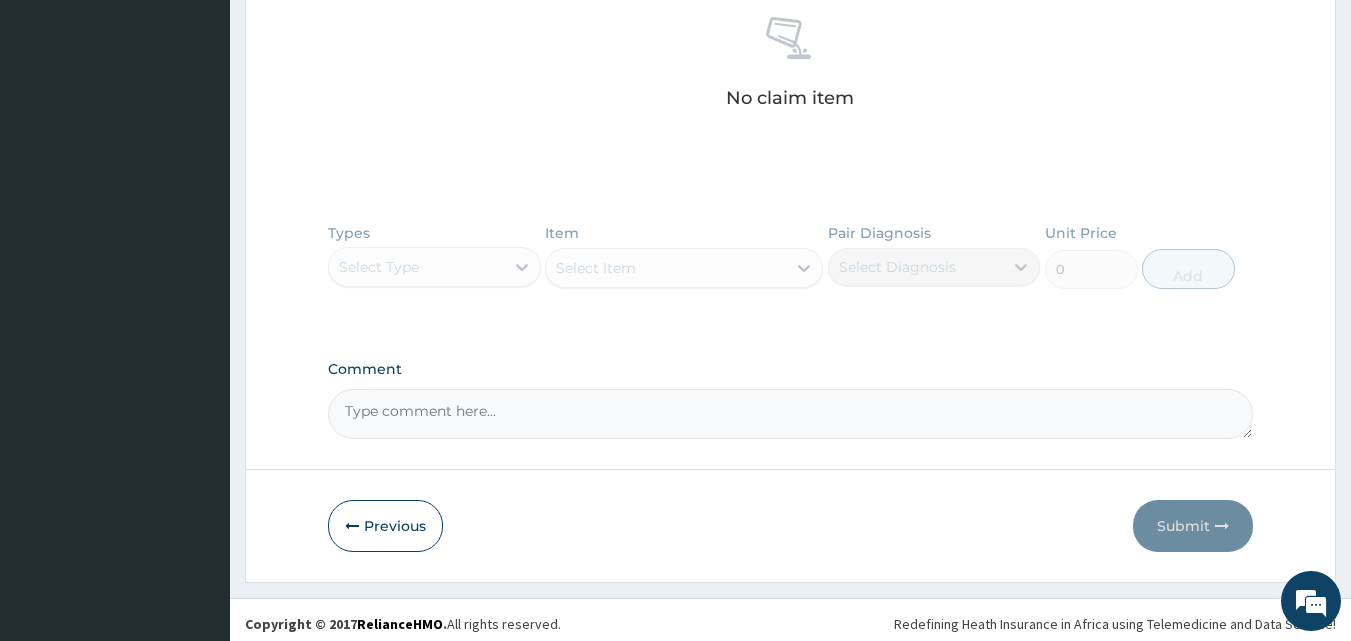 scroll, scrollTop: 187, scrollLeft: 0, axis: vertical 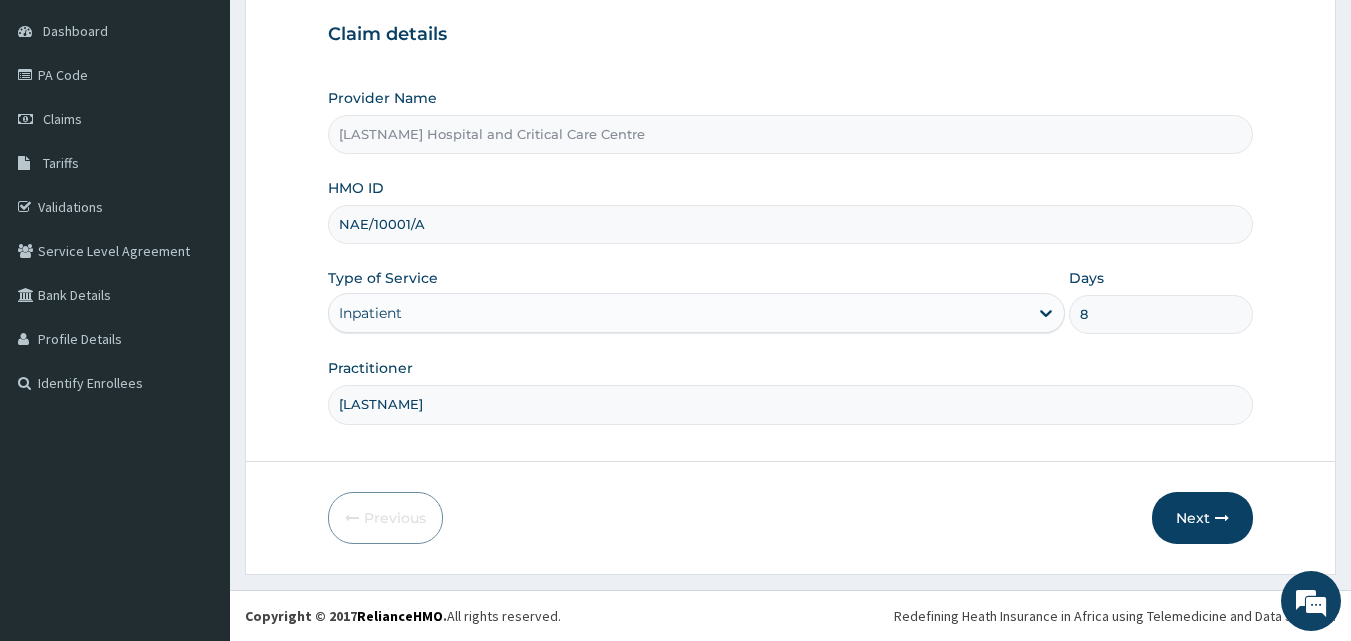 click on "NAE/10001/A" at bounding box center (791, 224) 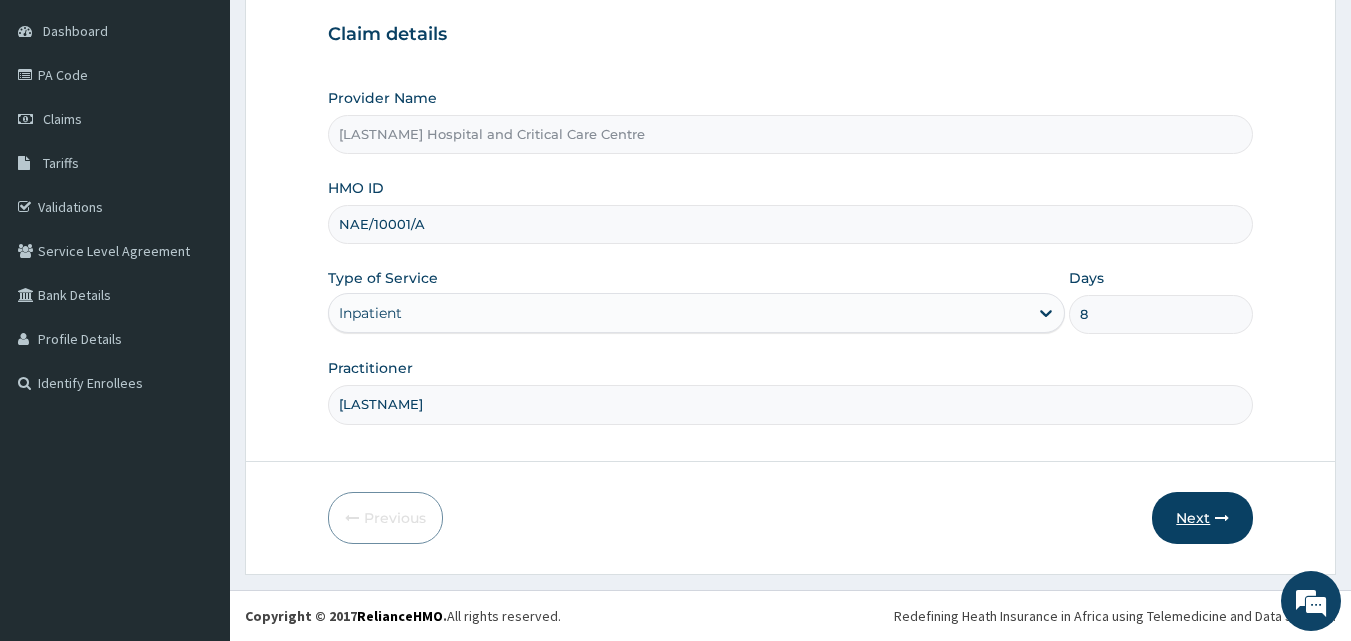 click on "Next" at bounding box center [1202, 518] 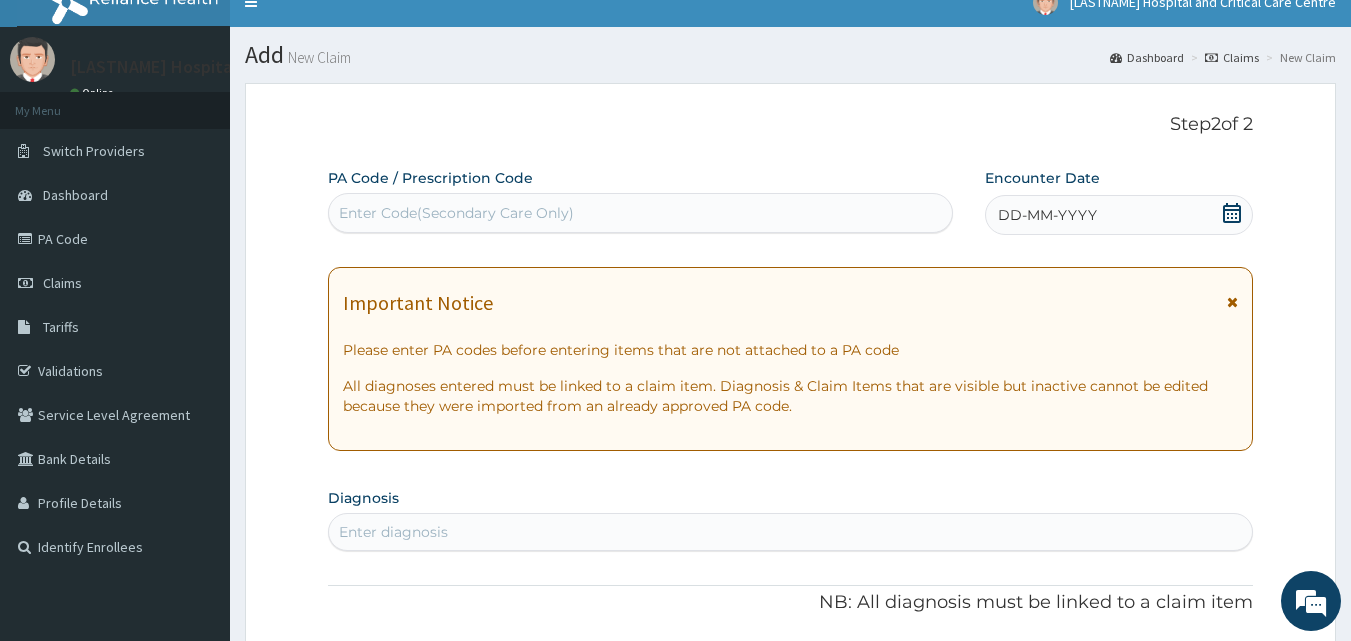scroll, scrollTop: 0, scrollLeft: 0, axis: both 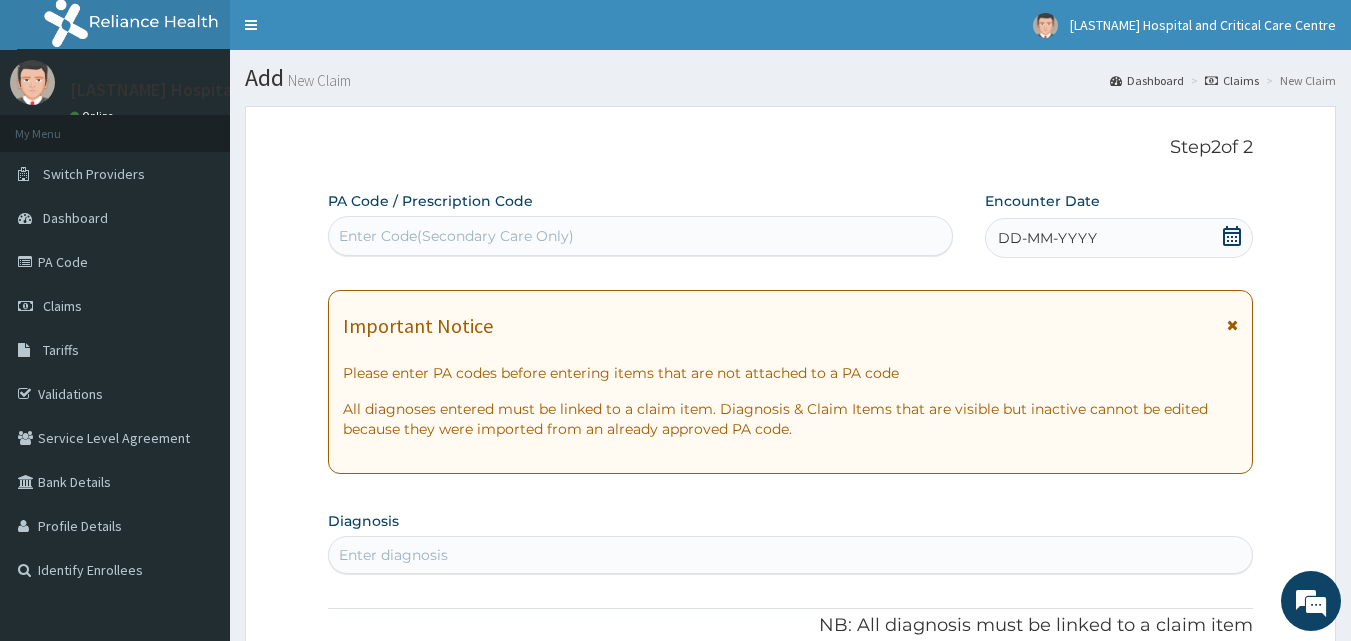 click on "Enter Code(Secondary Care Only)" at bounding box center [456, 236] 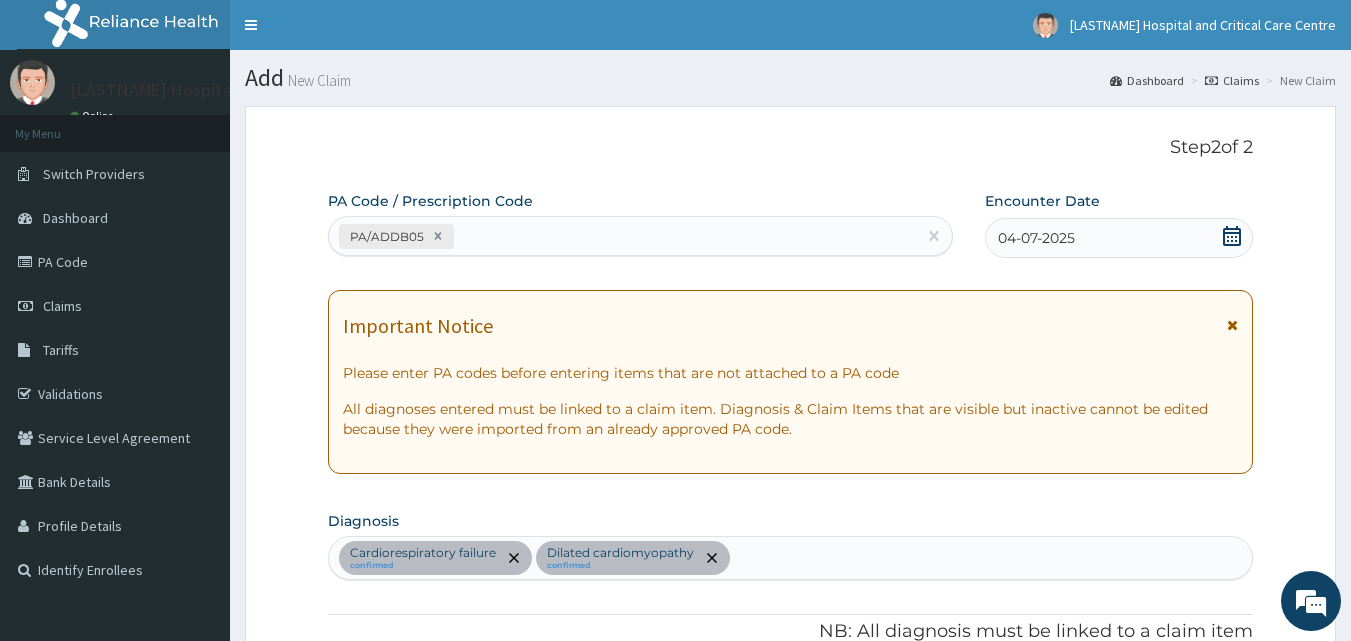 scroll, scrollTop: 1448, scrollLeft: 0, axis: vertical 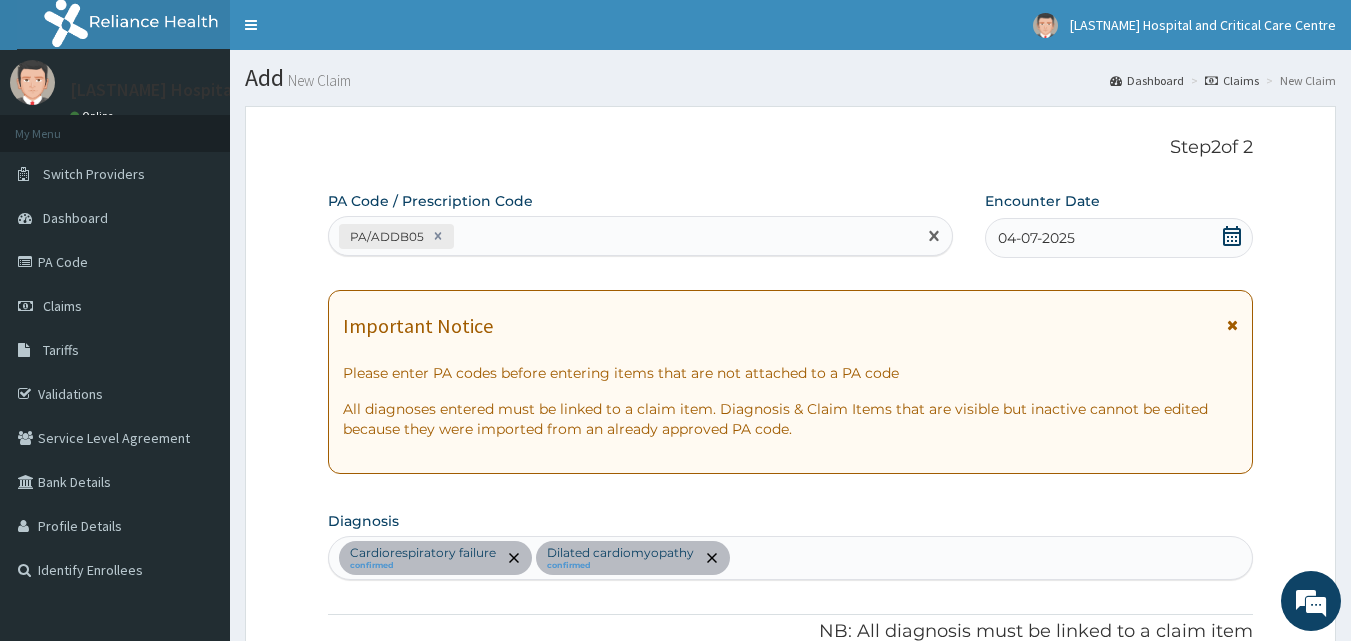 paste on "PA/593E06" 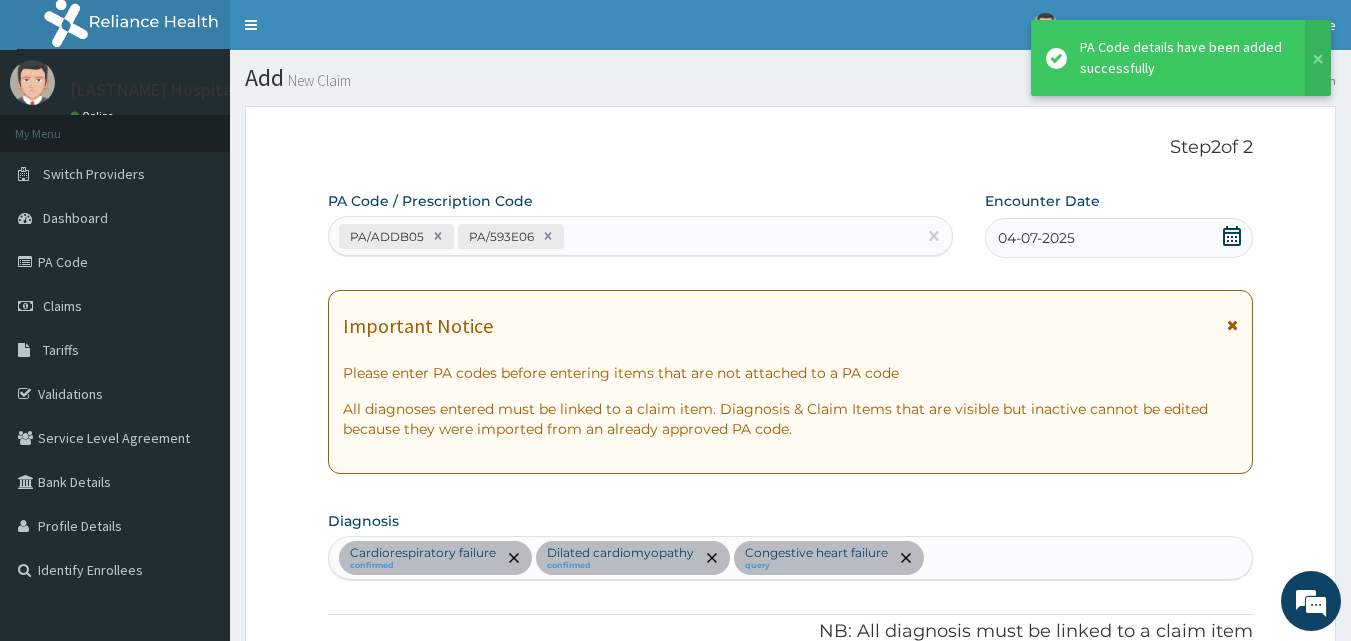 scroll, scrollTop: 1758, scrollLeft: 0, axis: vertical 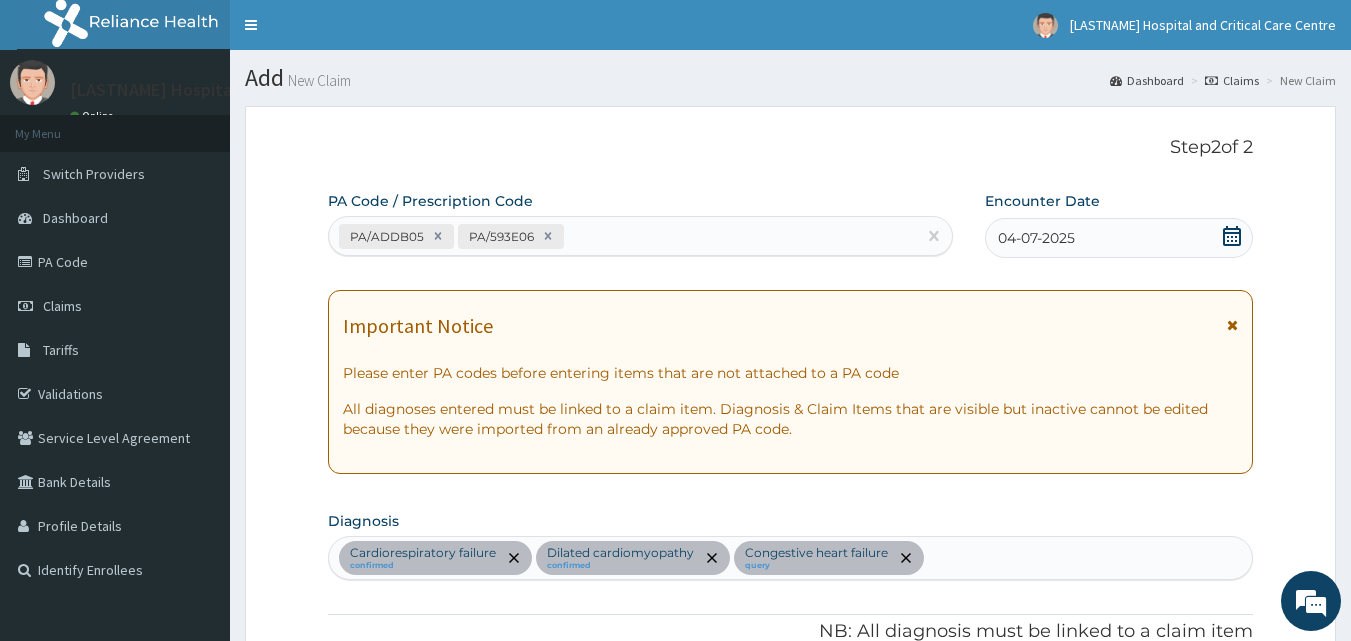 click on "PA/ADDB05 PA/593E06" at bounding box center (623, 236) 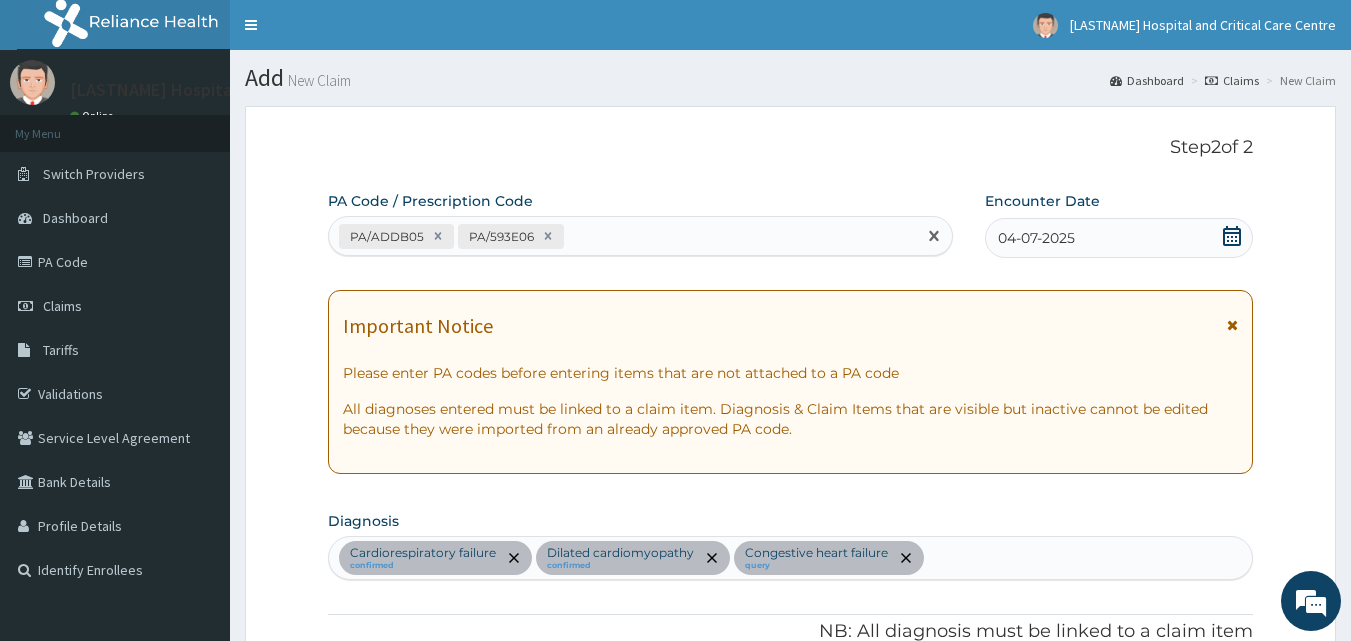 paste on "PA/23A6A6" 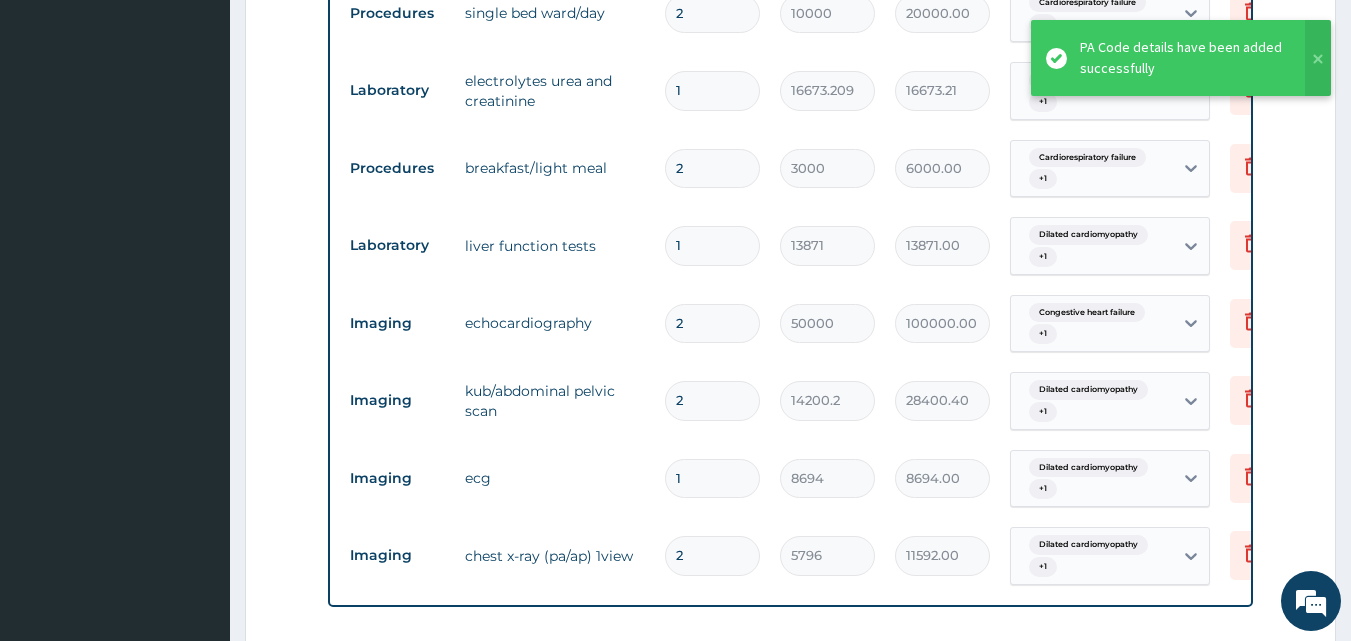 scroll, scrollTop: 1658, scrollLeft: 0, axis: vertical 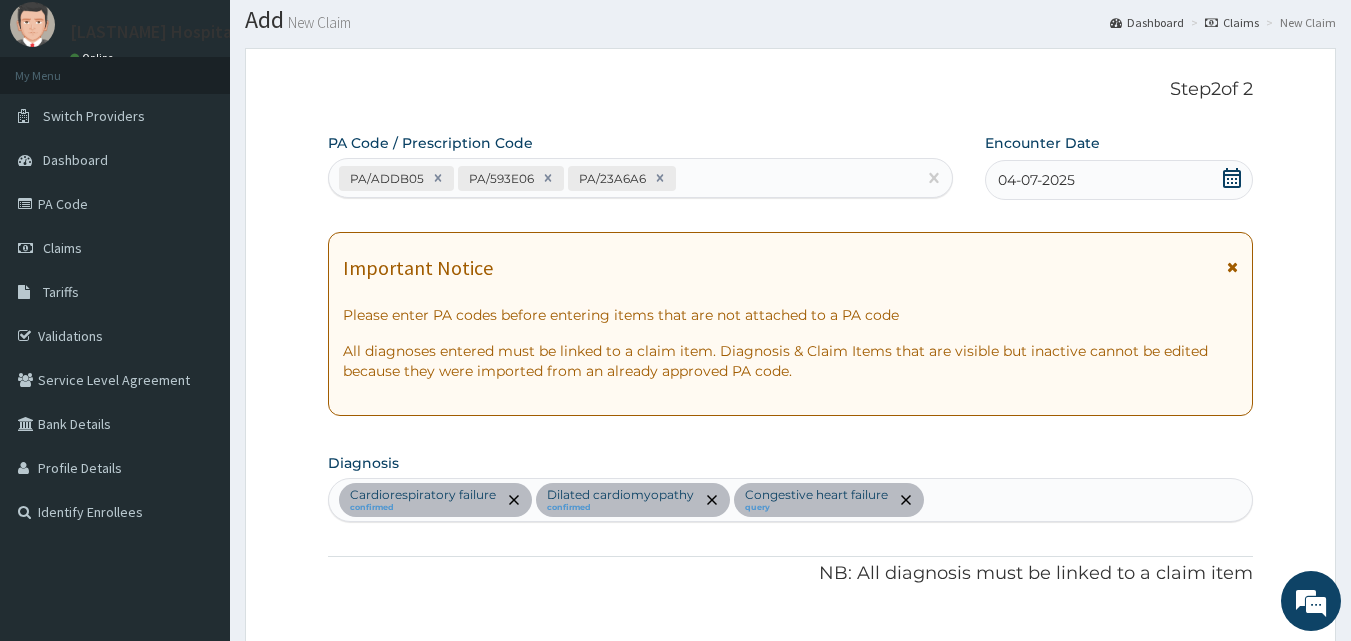 click on "PA/ADDB05 PA/593E06 PA/23A6A6" at bounding box center [623, 178] 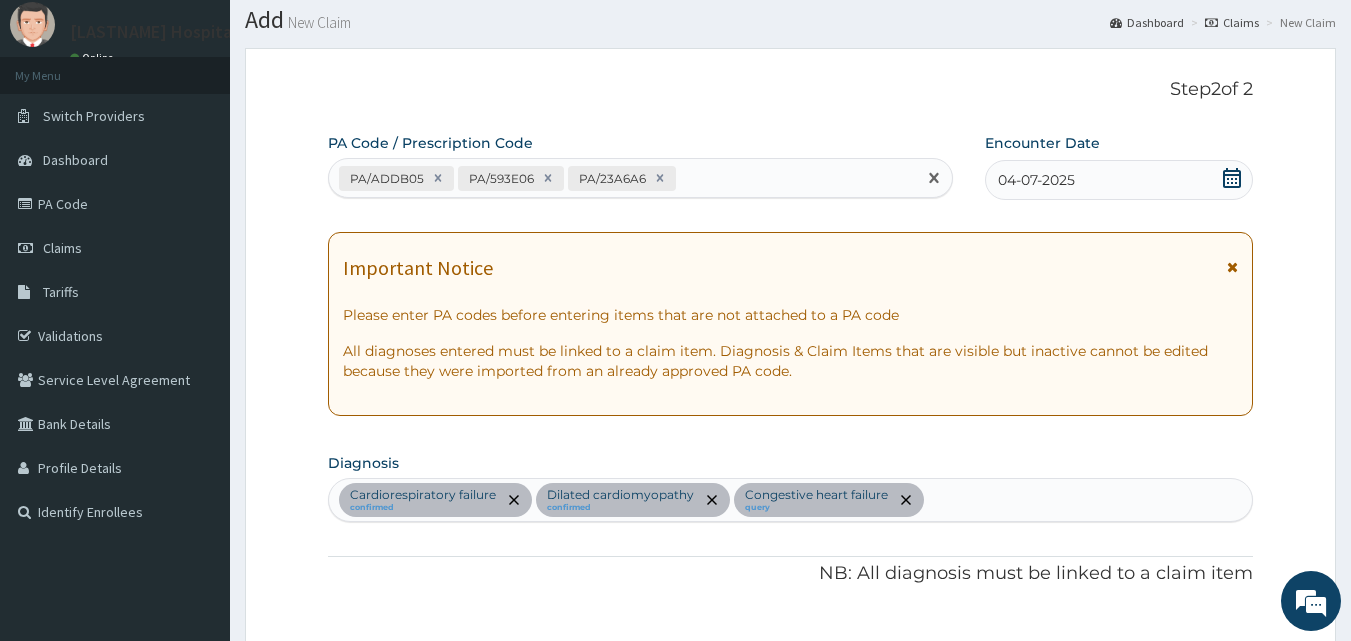 paste on "PA/1B6AEE" 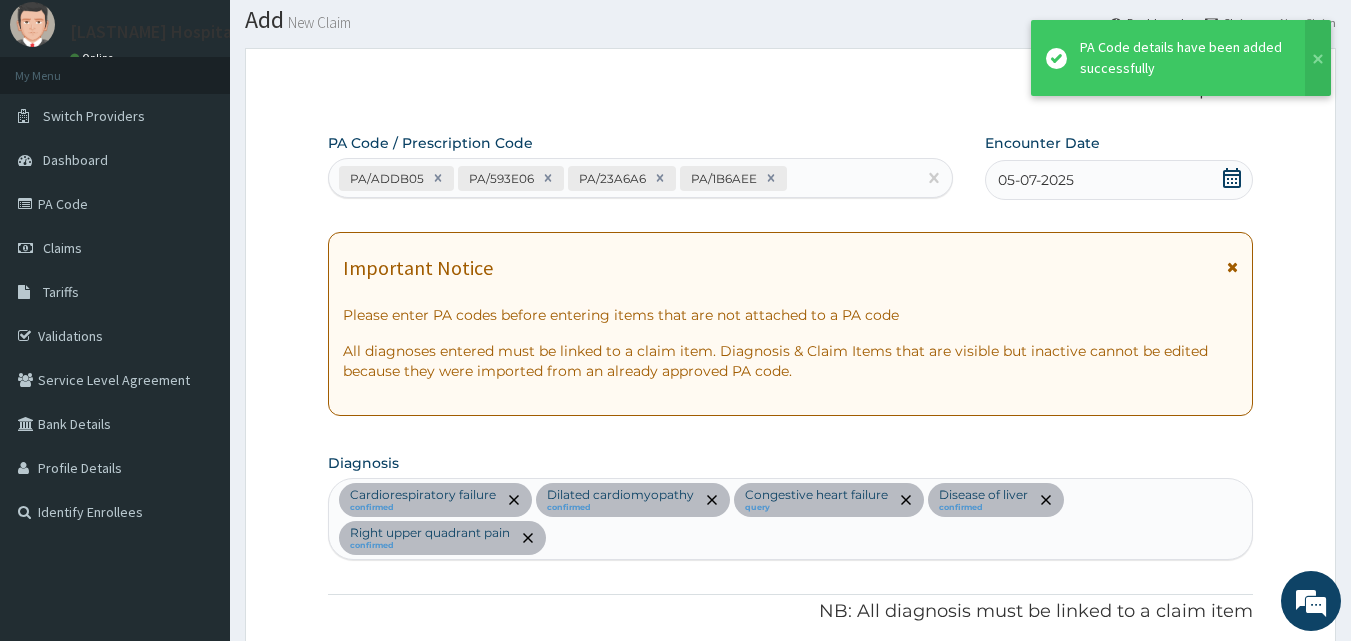scroll, scrollTop: 2175, scrollLeft: 0, axis: vertical 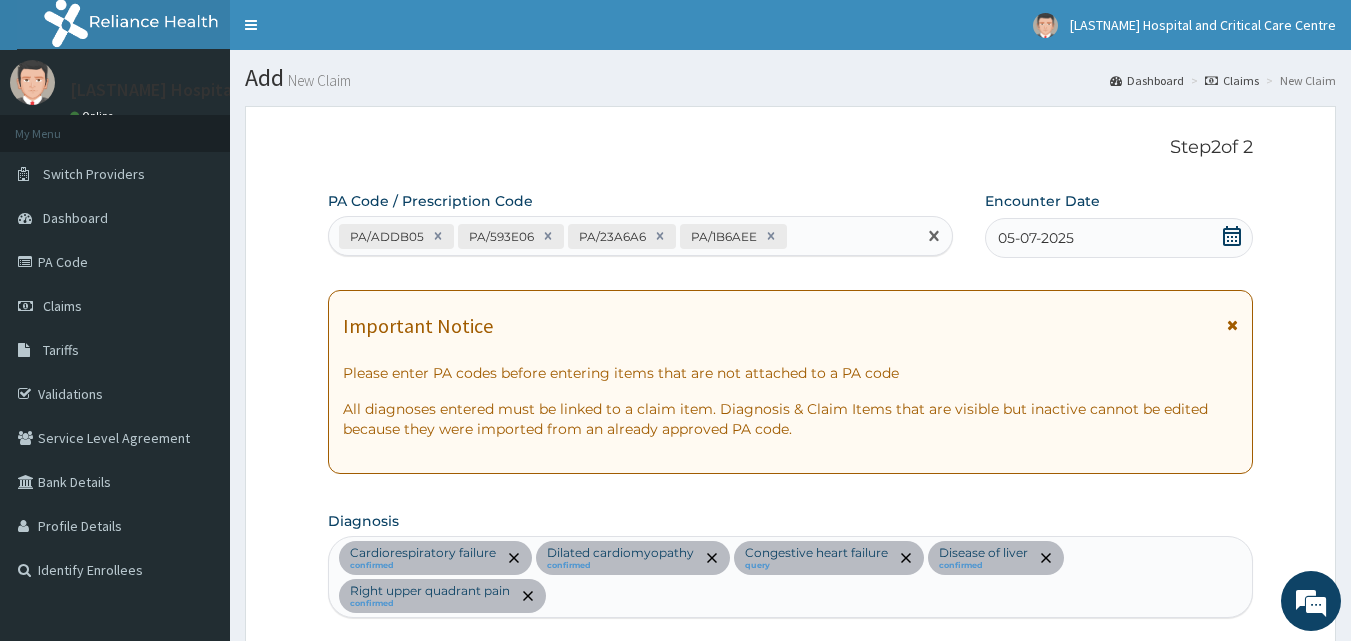 click on "PA/ADDB05 PA/593E06 PA/23A6A6 PA/1B6AEE" at bounding box center (623, 236) 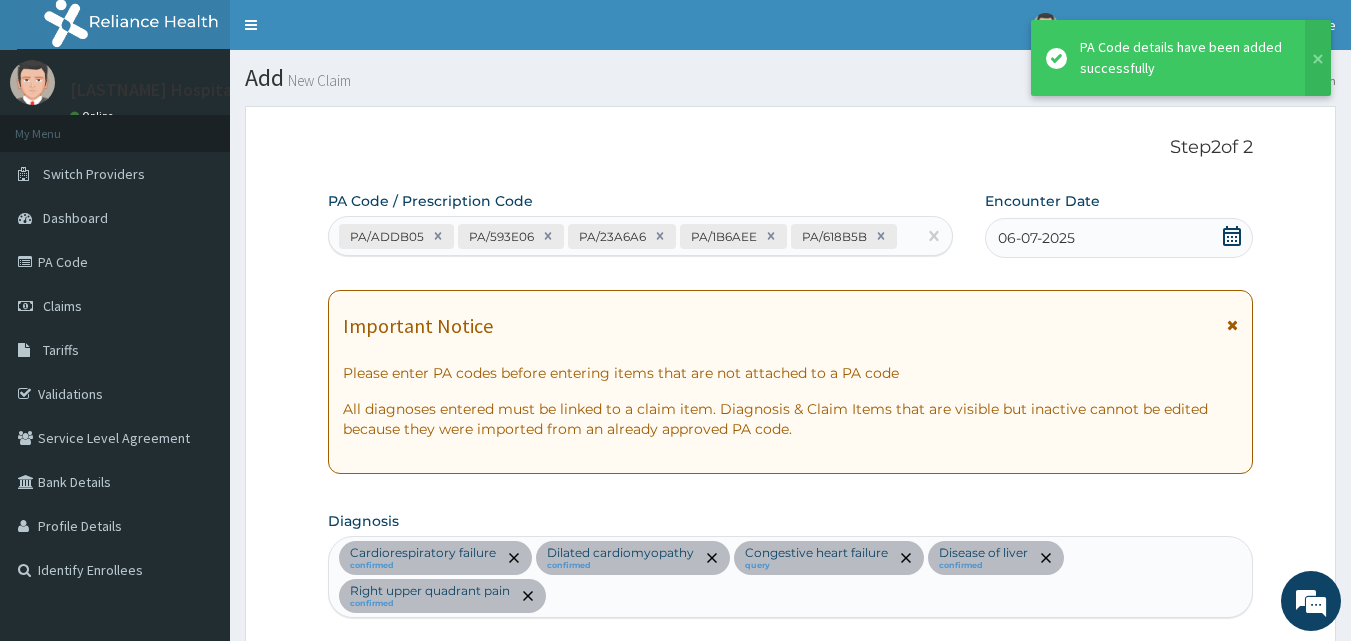 scroll, scrollTop: 2254, scrollLeft: 0, axis: vertical 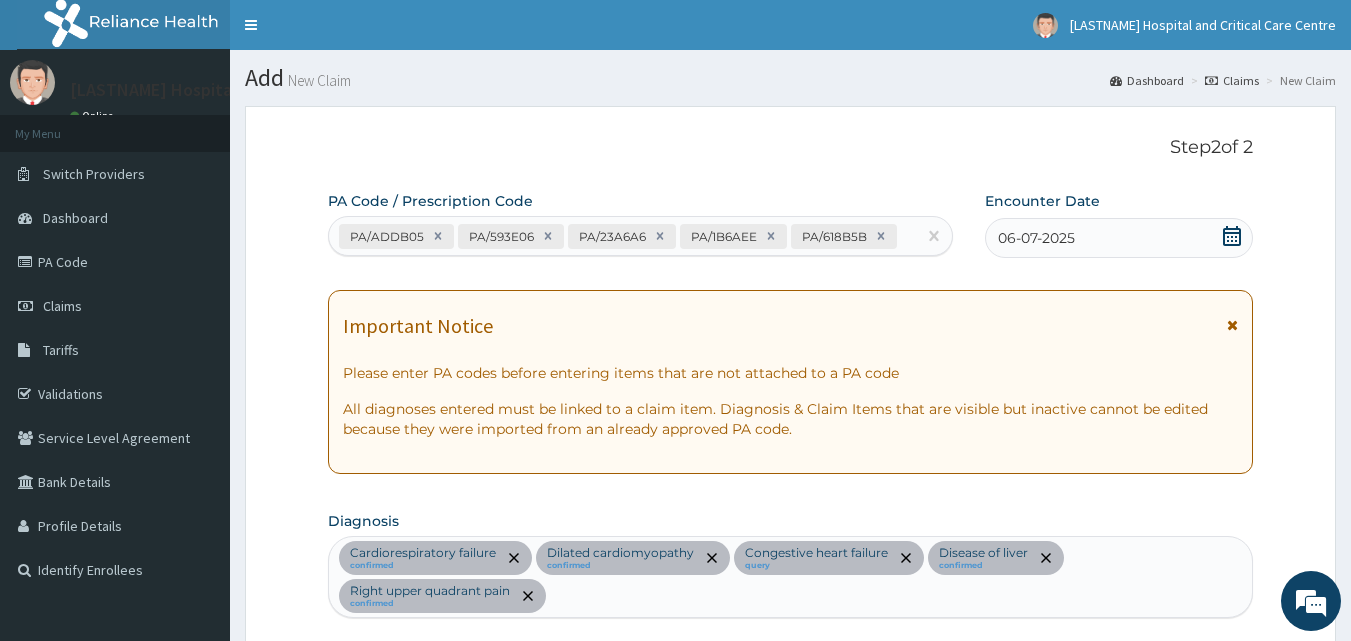 click on "PA/ADDB05 PA/593E06 PA/23A6A6 PA/1B6AEE PA/618B5B" at bounding box center (623, 236) 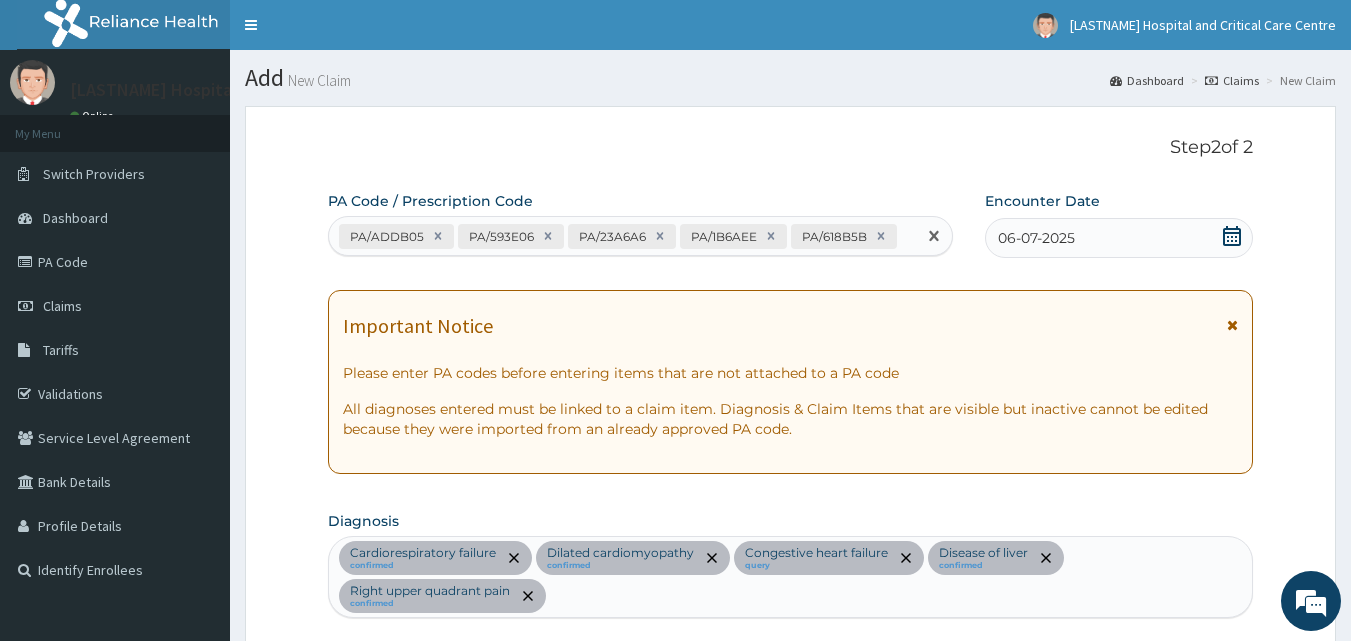 paste on "PA/FDECEF" 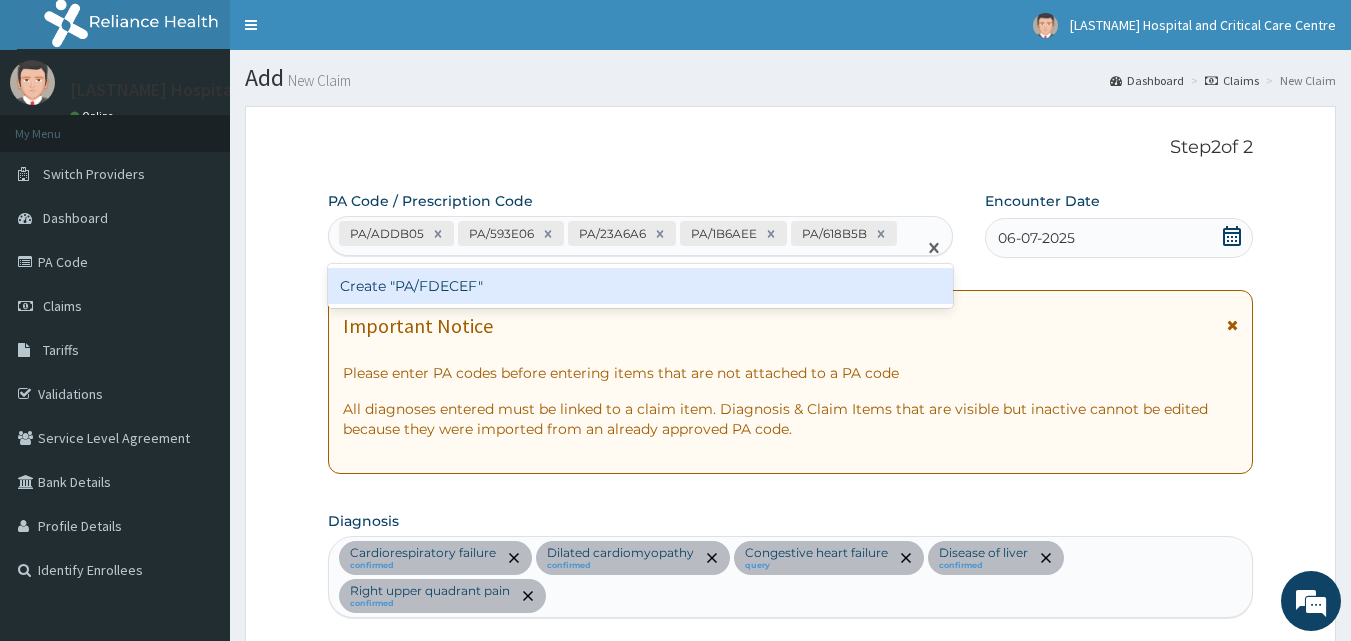 type on "PA/FDECEF" 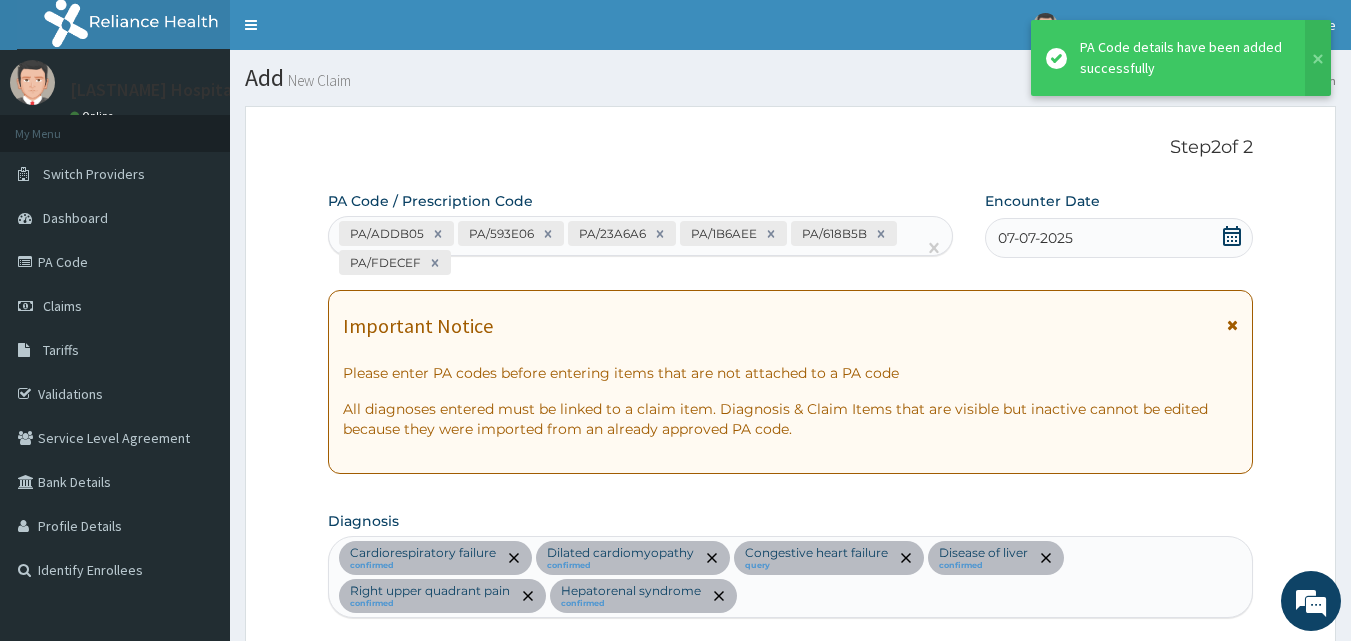 scroll, scrollTop: 2254, scrollLeft: 0, axis: vertical 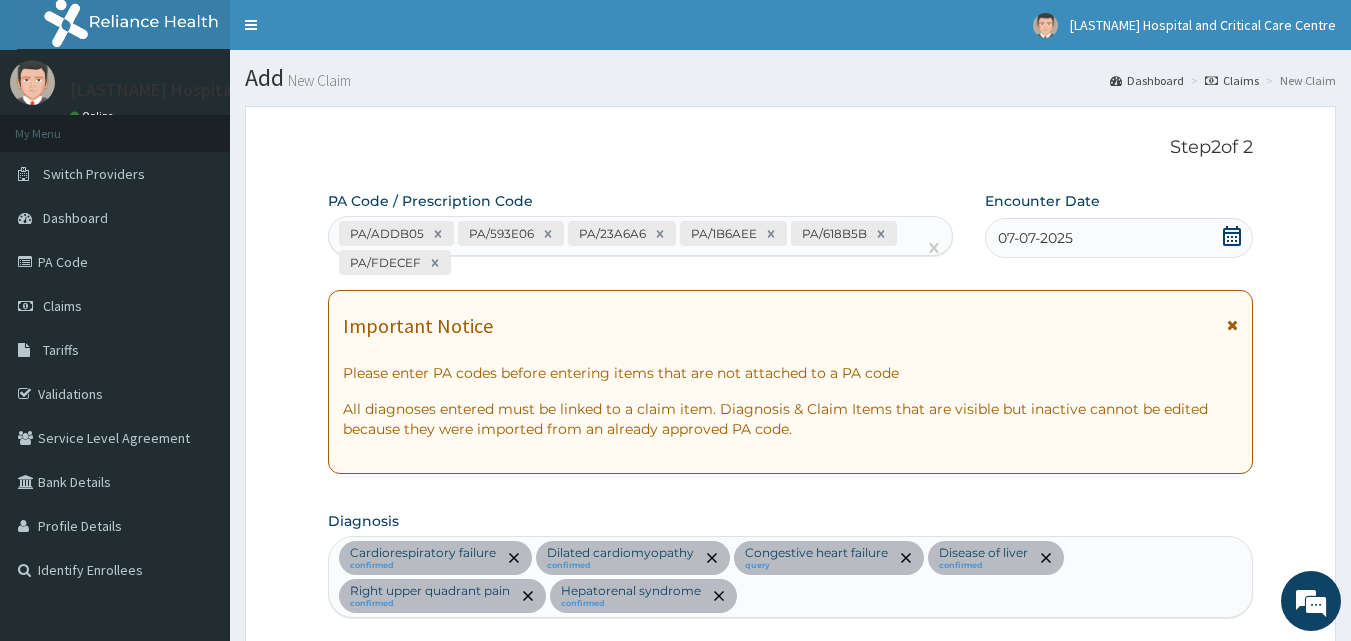 click on "PA/ADDB05 PA/593E06 PA/23A6A6 PA/1B6AEE PA/618B5B PA/FDECEF" at bounding box center [623, 248] 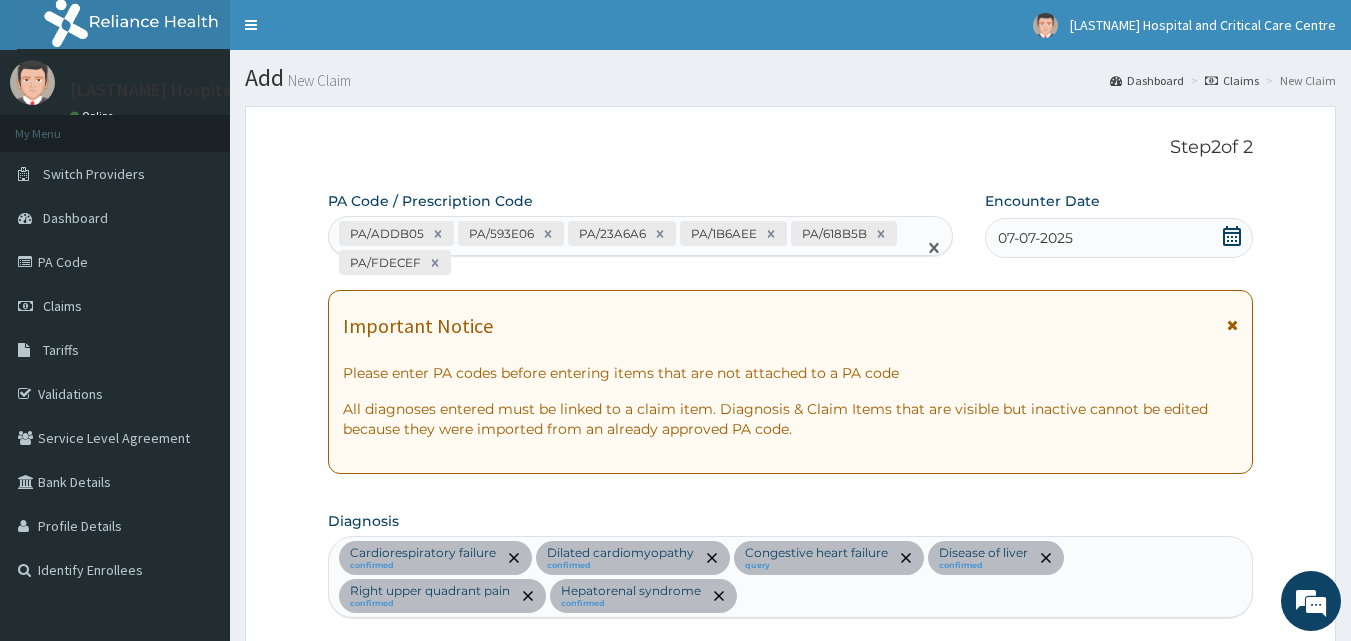 paste on "PA/07BAB9" 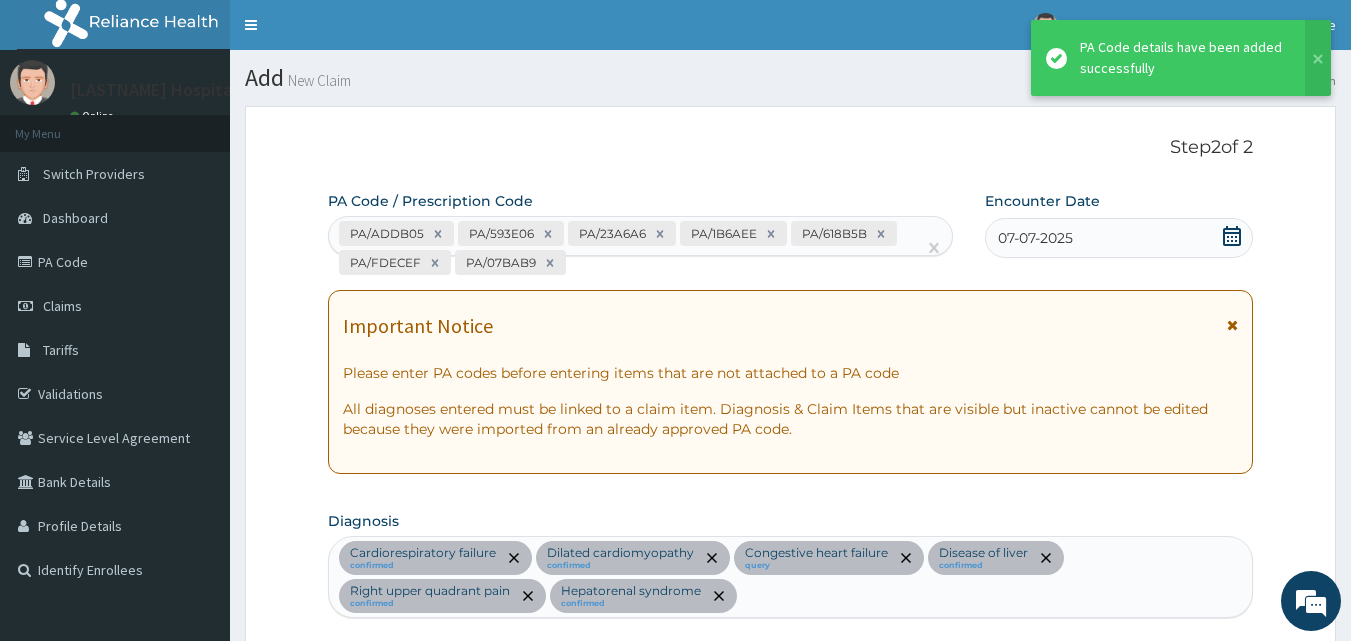 scroll, scrollTop: 2565, scrollLeft: 0, axis: vertical 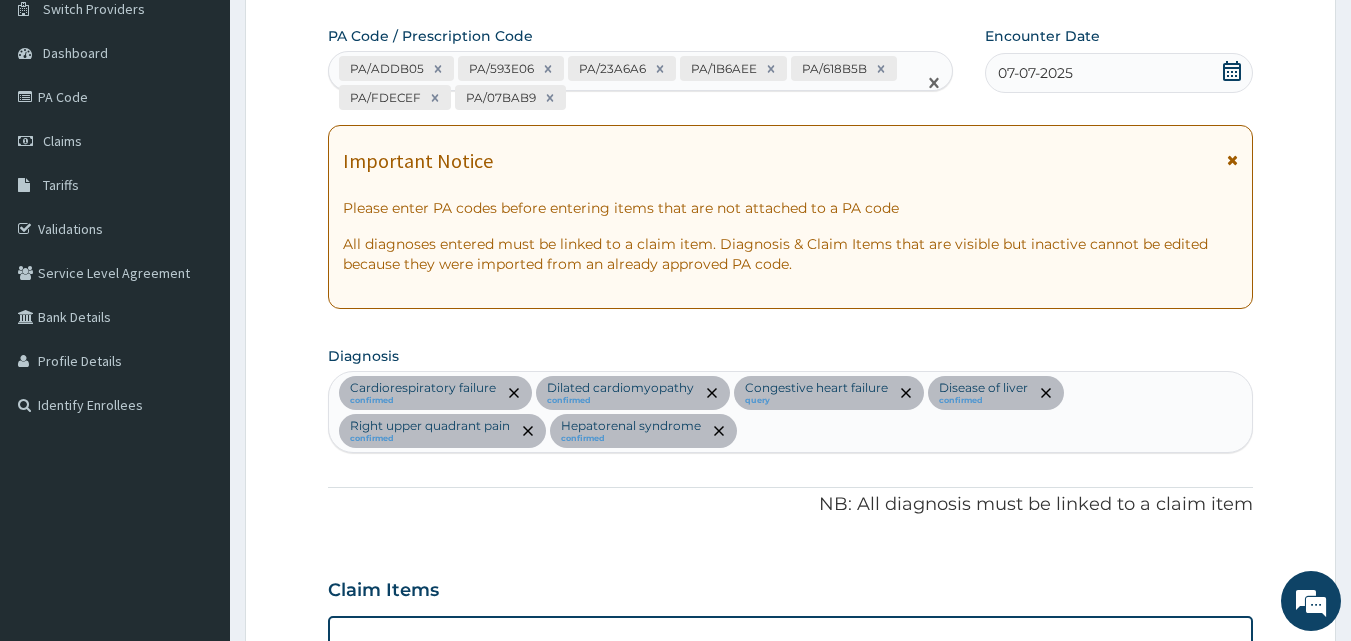 click on "PA/ADDB05 PA/593E06 PA/23A6A6 PA/1B6AEE PA/618B5B PA/FDECEF PA/07BAB9" at bounding box center [623, 83] 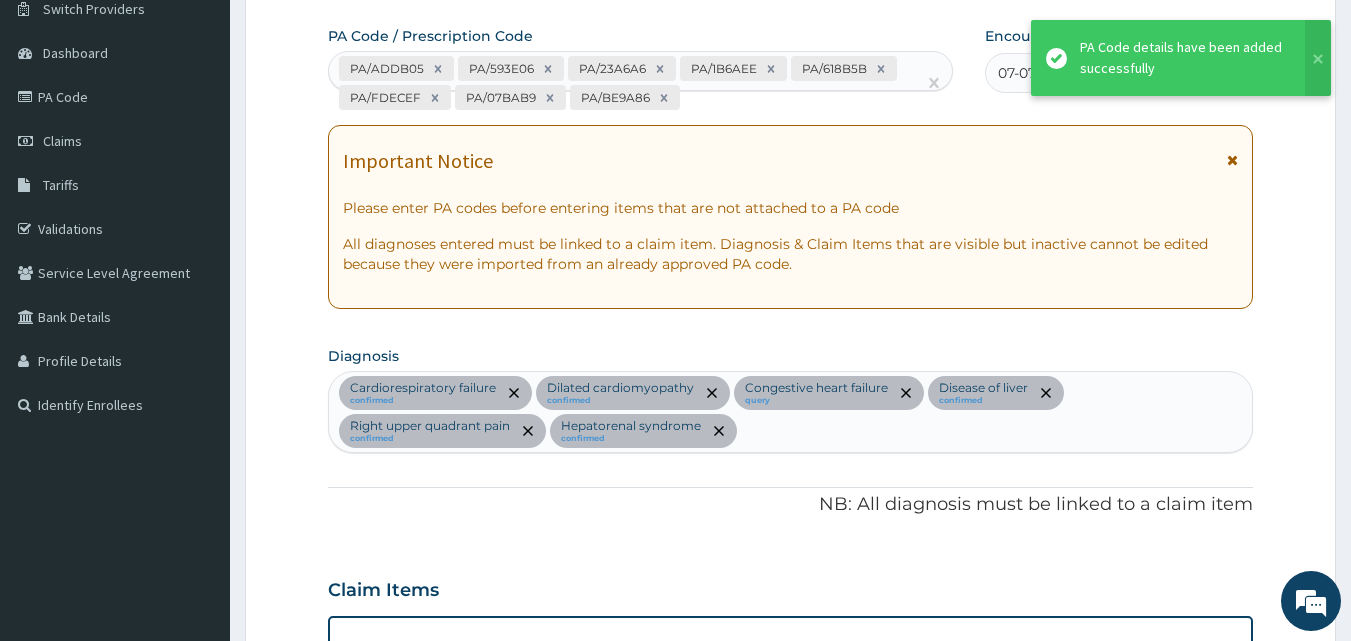 scroll, scrollTop: 2565, scrollLeft: 0, axis: vertical 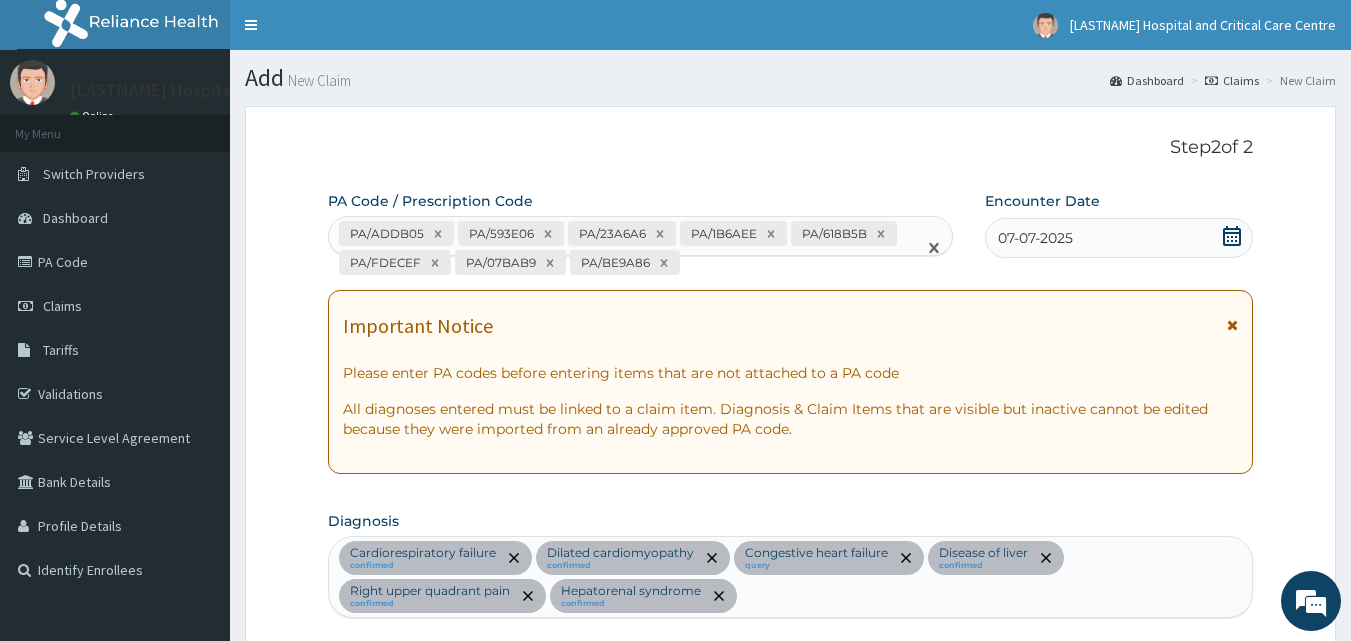 click on "PA/ADDB05 PA/593E06 PA/23A6A6 PA/1B6AEE PA/618B5B PA/FDECEF PA/07BAB9 PA/BE9A86" at bounding box center (623, 248) 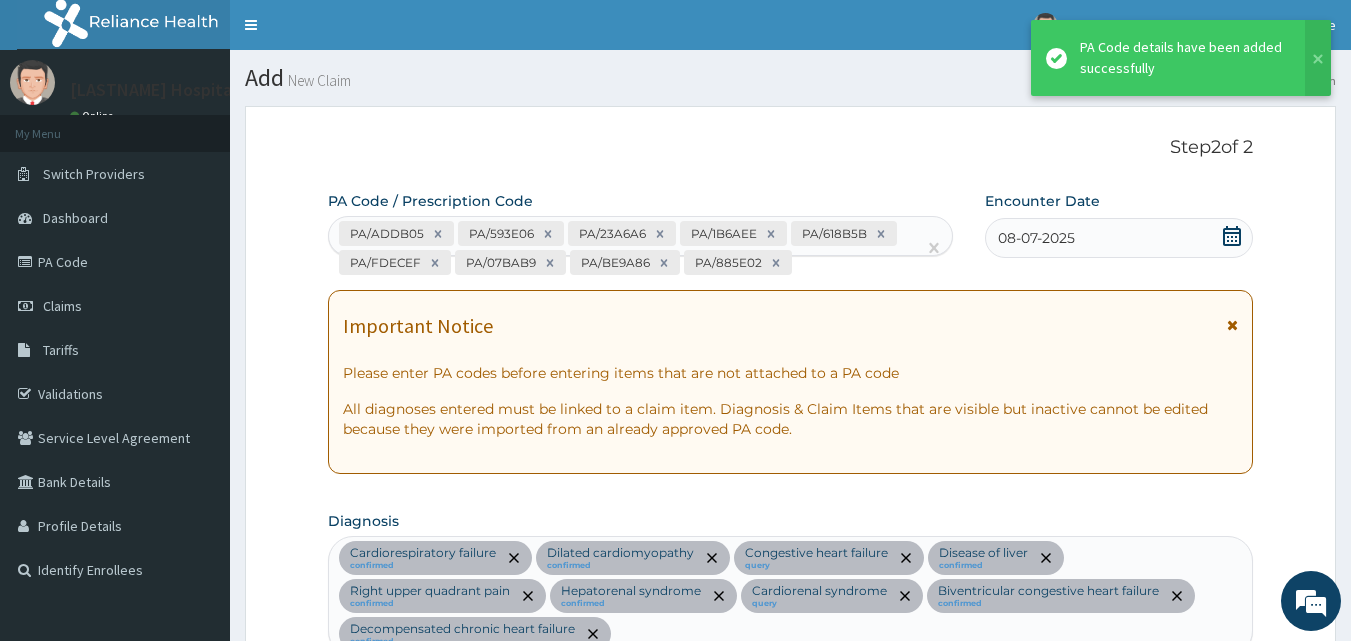 scroll, scrollTop: 2827, scrollLeft: 0, axis: vertical 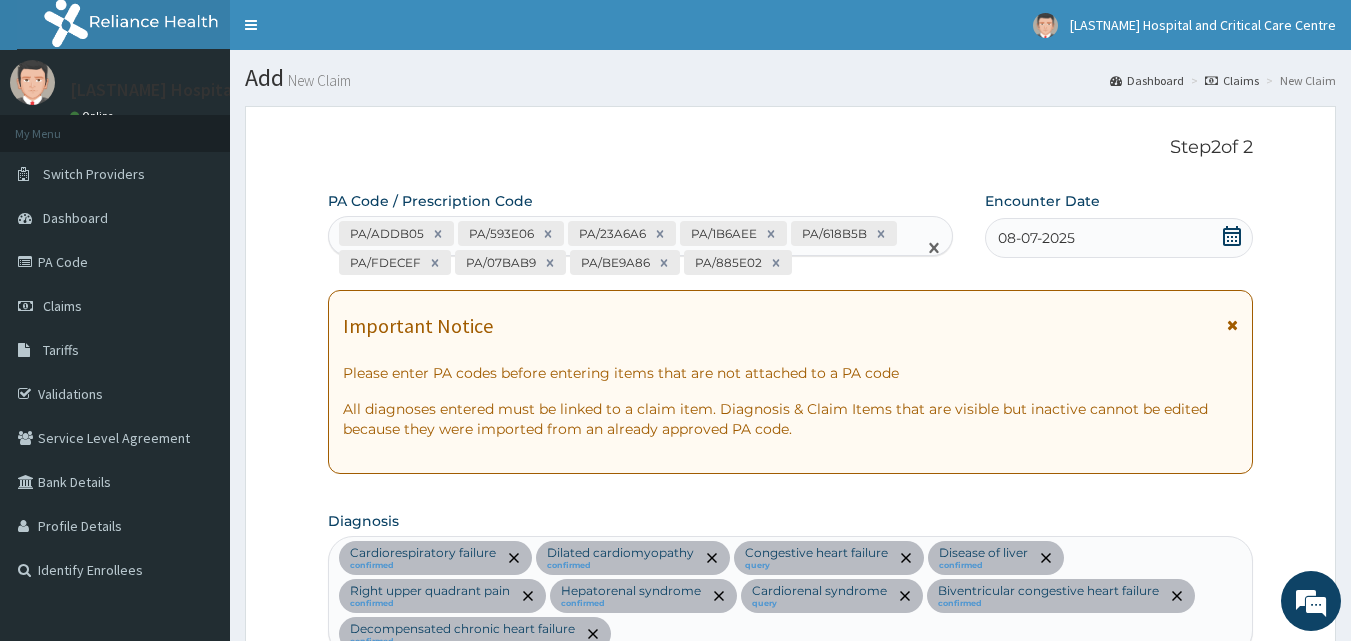 click on "PA/ADDB05 PA/593E06 PA/23A6A6 PA/1B6AEE PA/618B5B PA/FDECEF PA/07BAB9 PA/BE9A86 PA/885E02" at bounding box center (623, 248) 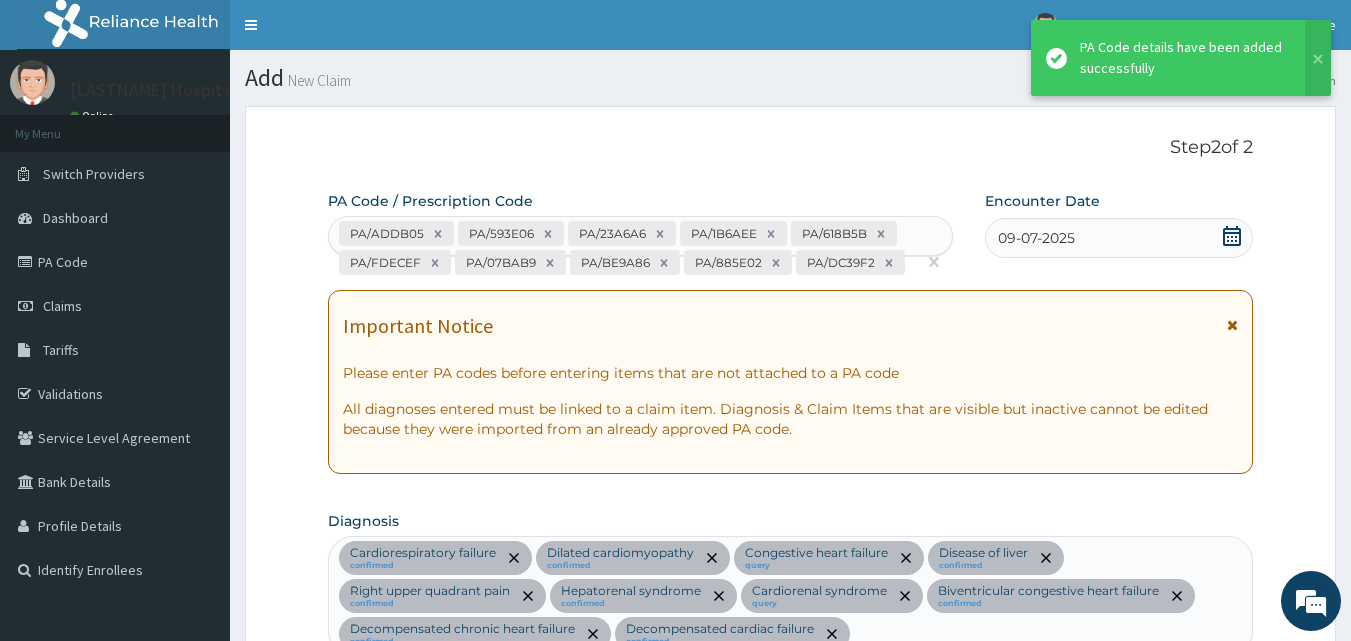 scroll, scrollTop: 2827, scrollLeft: 0, axis: vertical 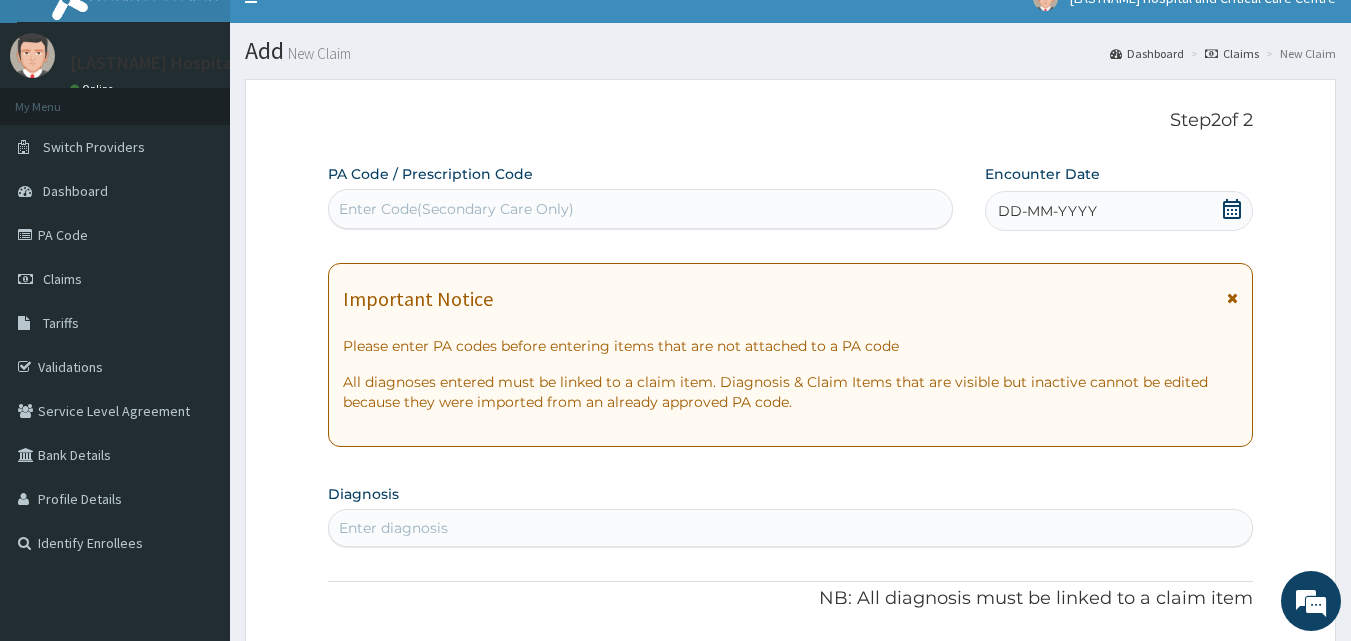 paste on "PA/ADDB05" 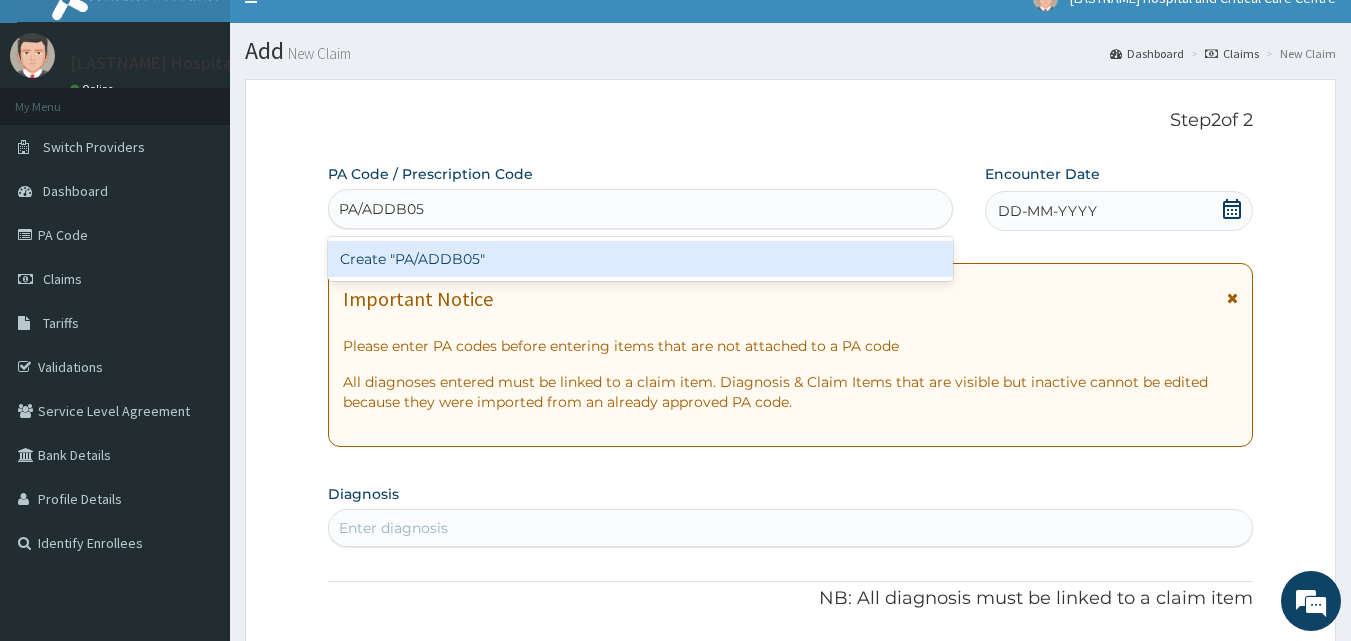 type 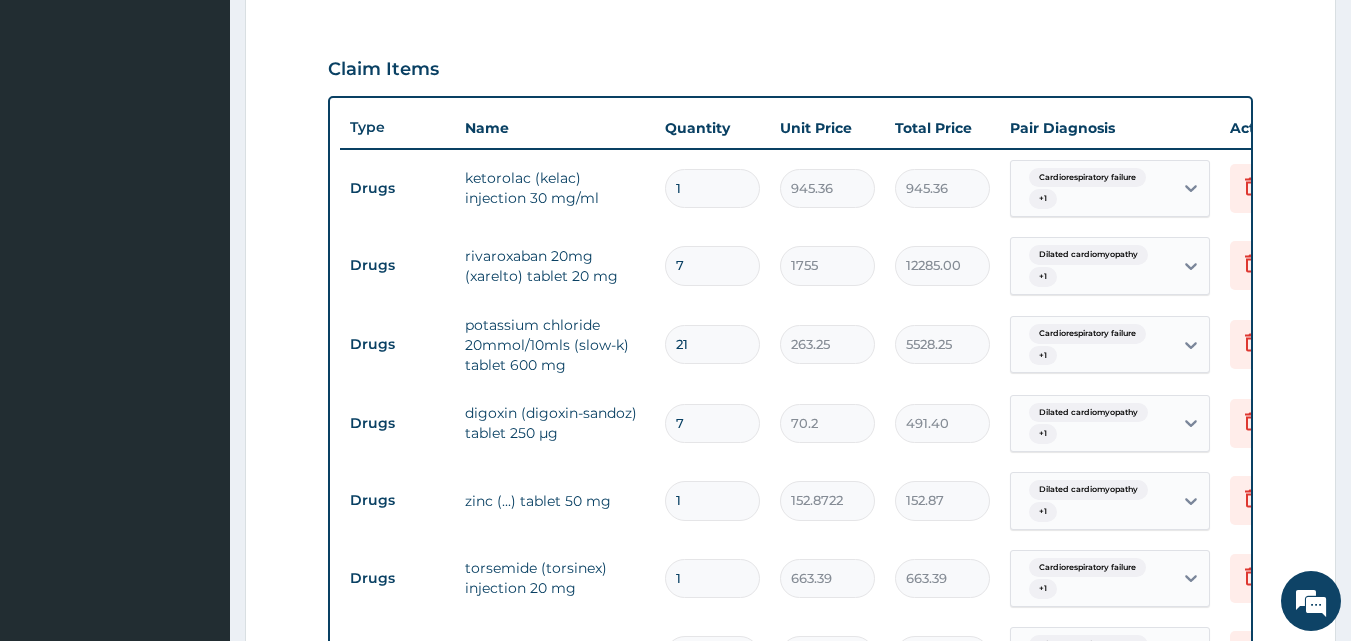 scroll, scrollTop: 442, scrollLeft: 0, axis: vertical 